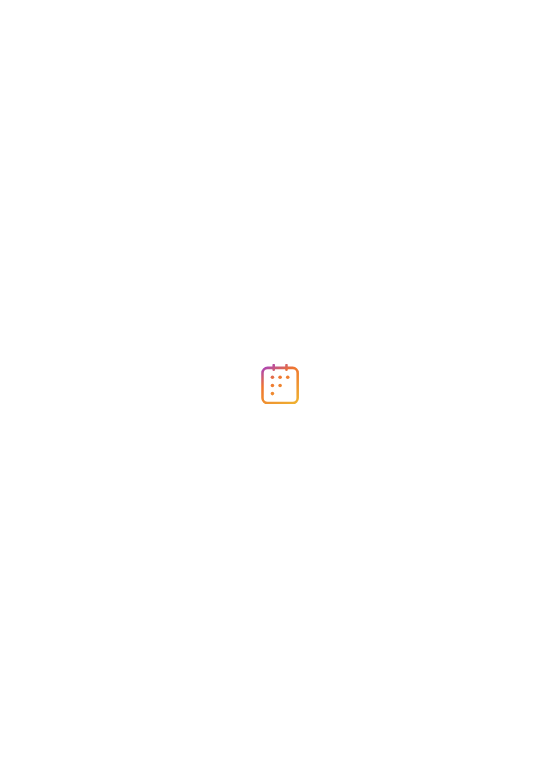 scroll, scrollTop: 0, scrollLeft: 0, axis: both 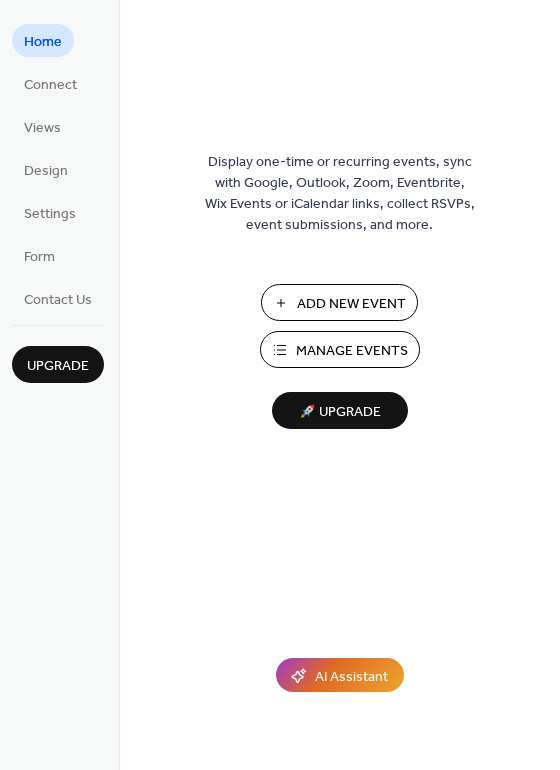 click on "Add New Event" at bounding box center [351, 304] 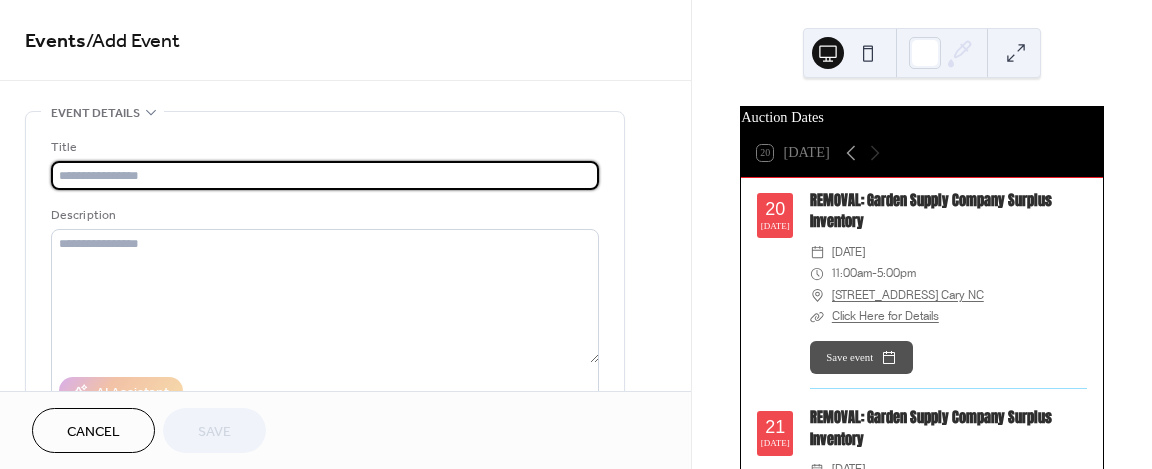 scroll, scrollTop: 0, scrollLeft: 0, axis: both 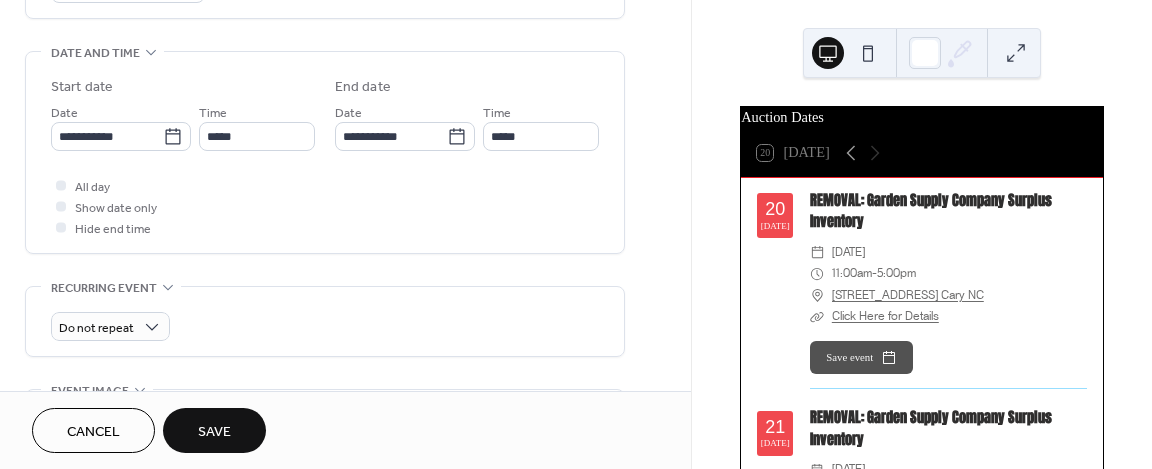 type on "**********" 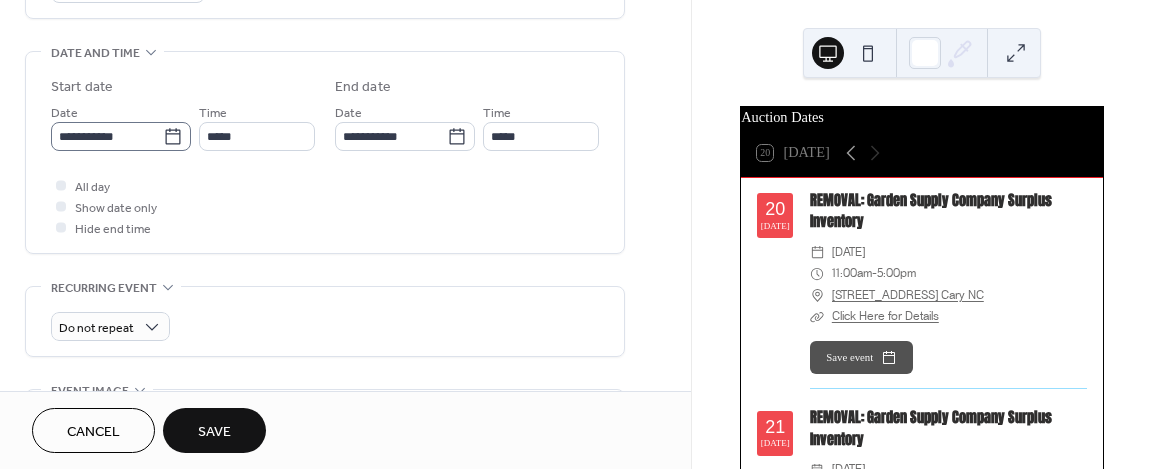 click 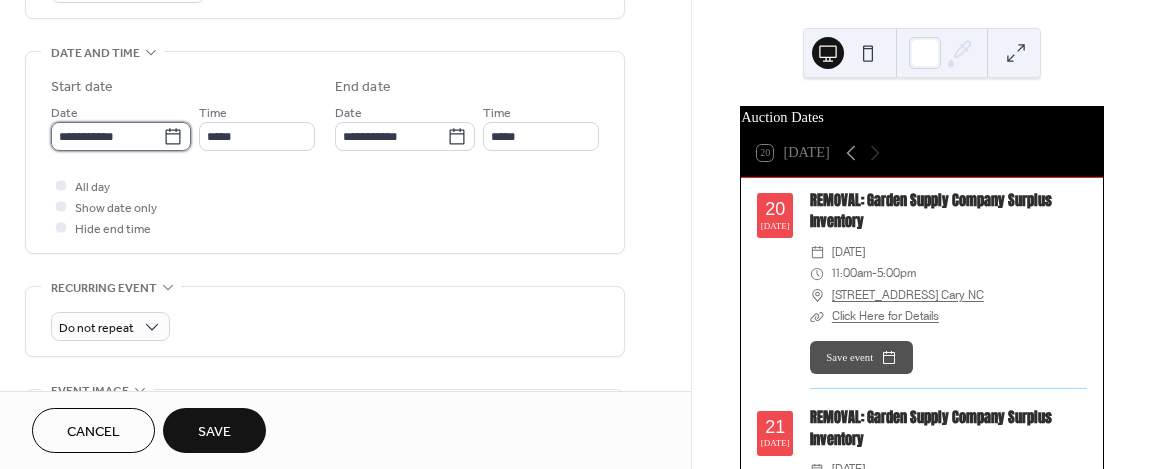 click on "**********" at bounding box center (107, 136) 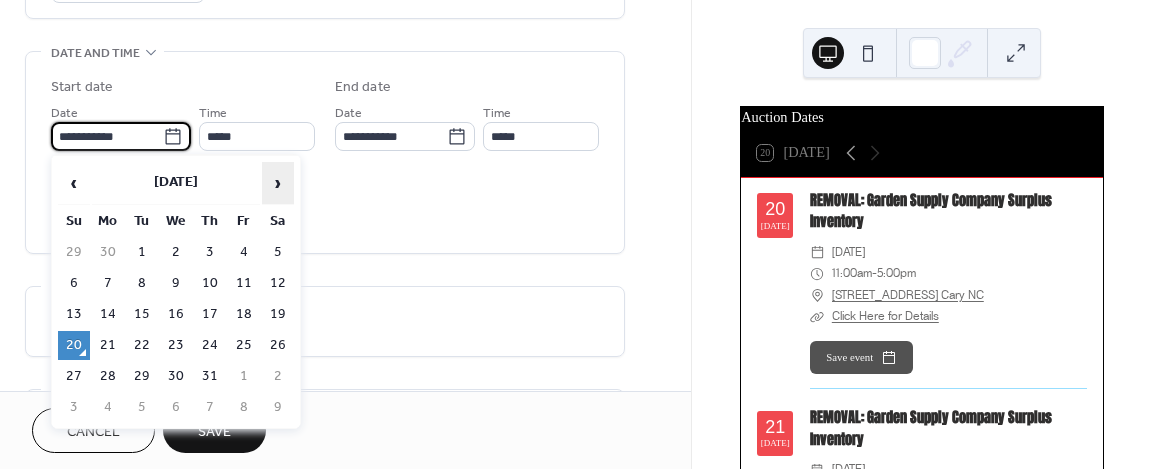 click on "›" at bounding box center (278, 183) 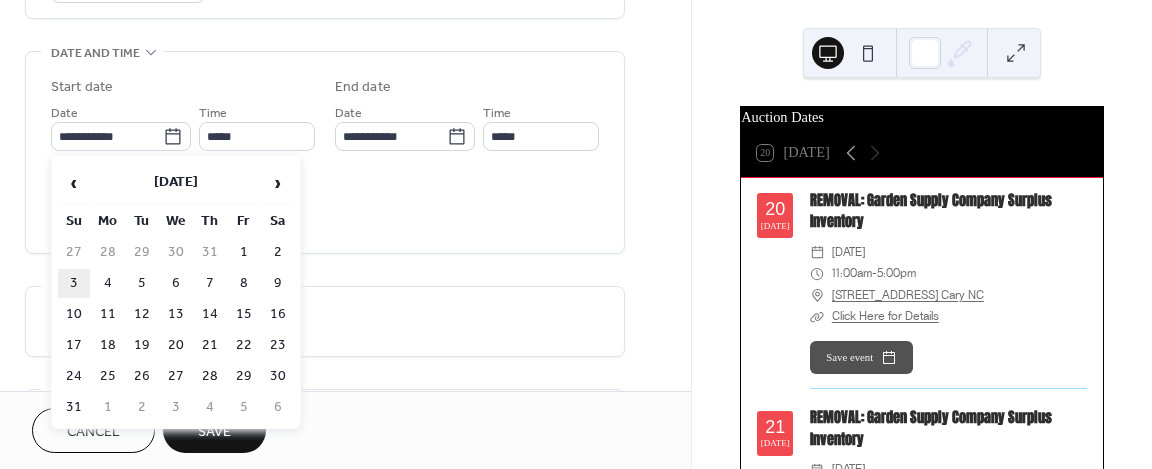 click on "3" at bounding box center (74, 283) 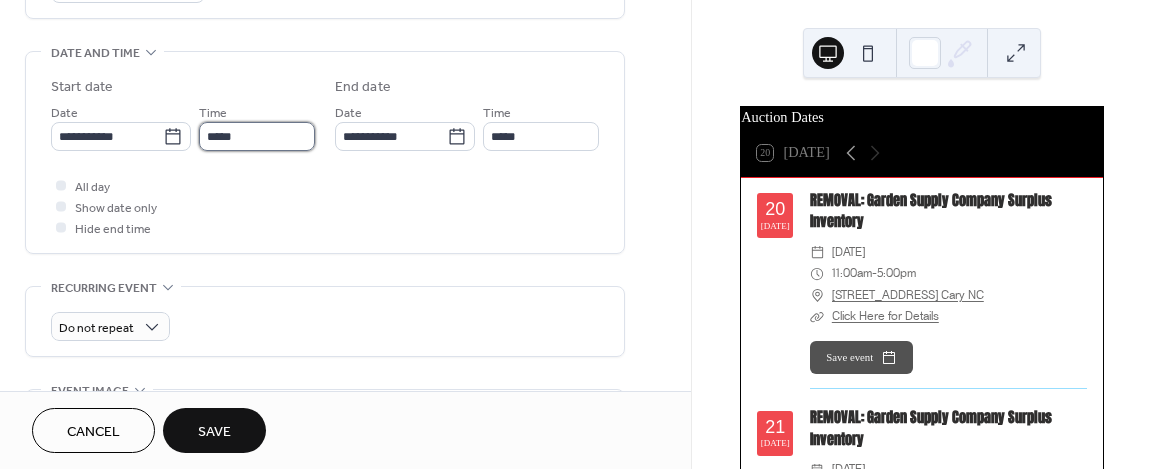 click on "*****" at bounding box center (257, 136) 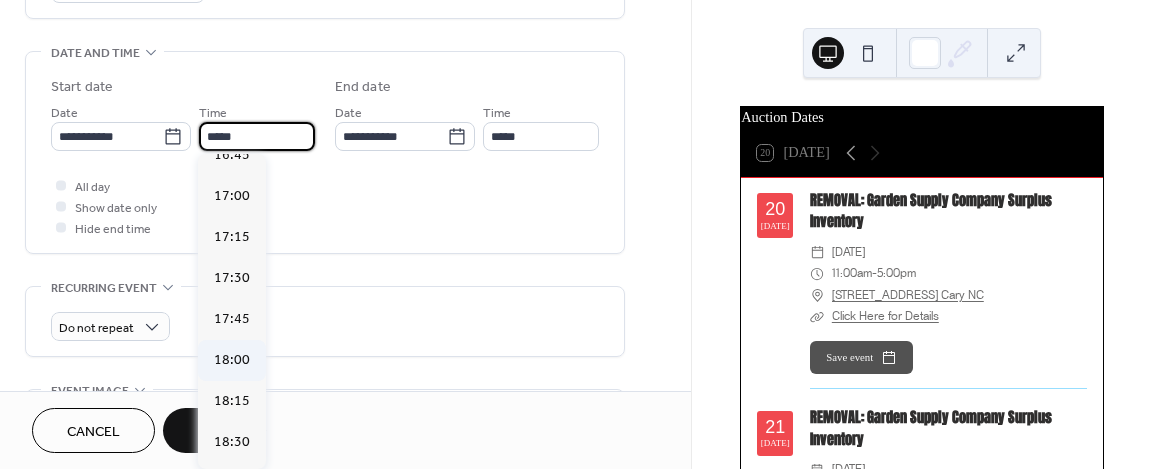 scroll, scrollTop: 2768, scrollLeft: 0, axis: vertical 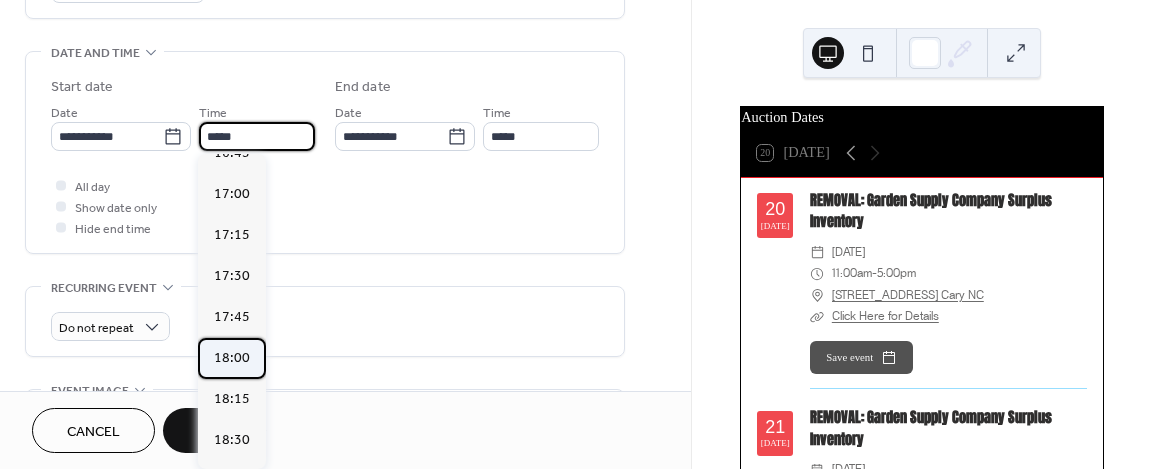 click on "18:00" at bounding box center (232, 357) 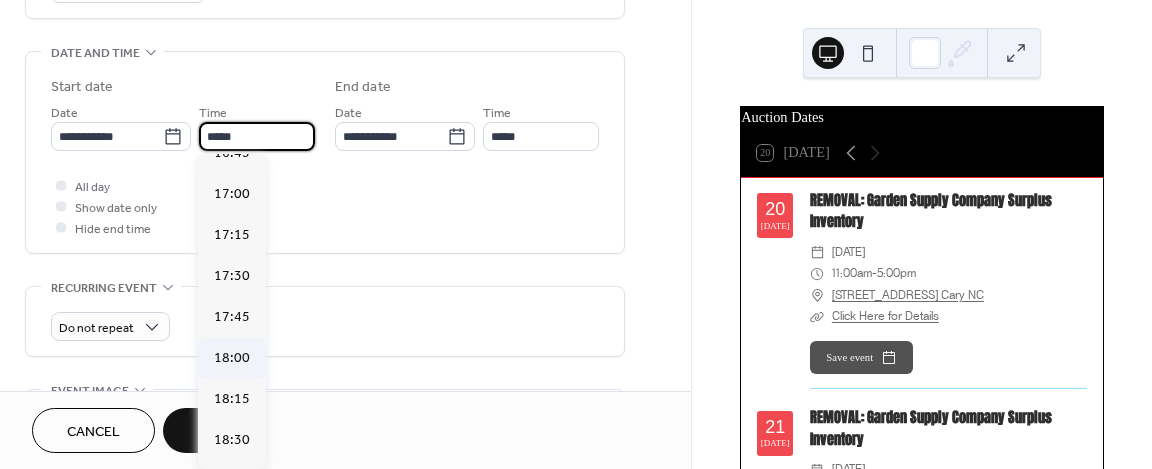 type on "*****" 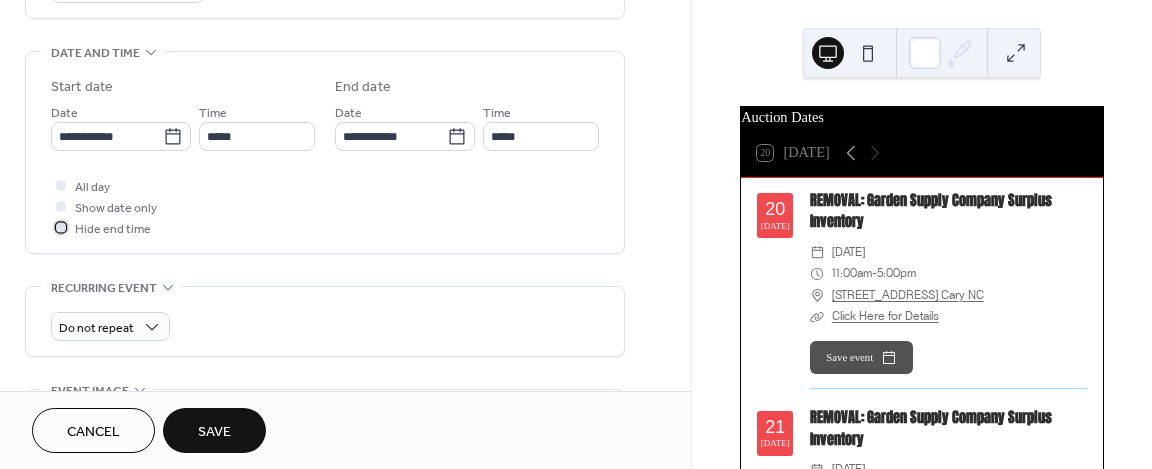 click at bounding box center [61, 227] 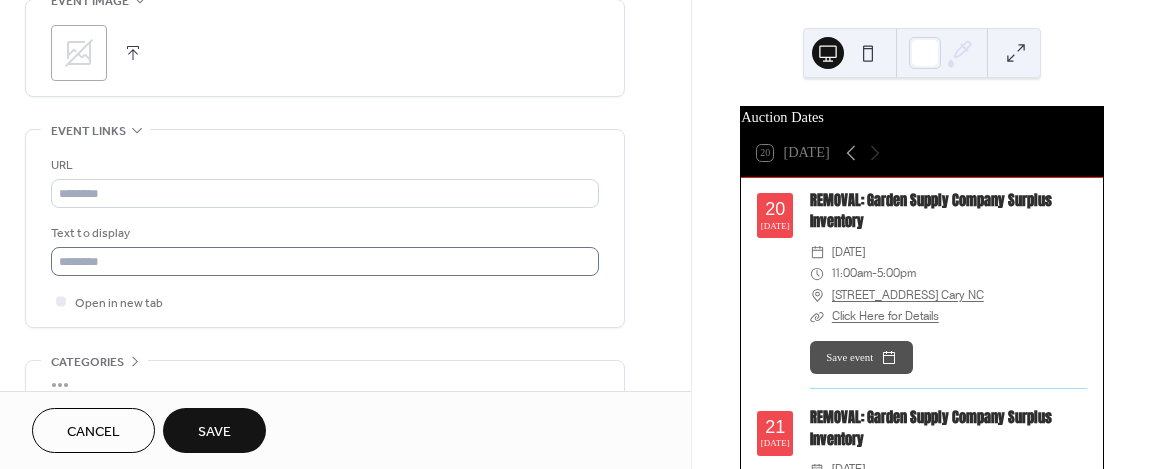 scroll, scrollTop: 1000, scrollLeft: 0, axis: vertical 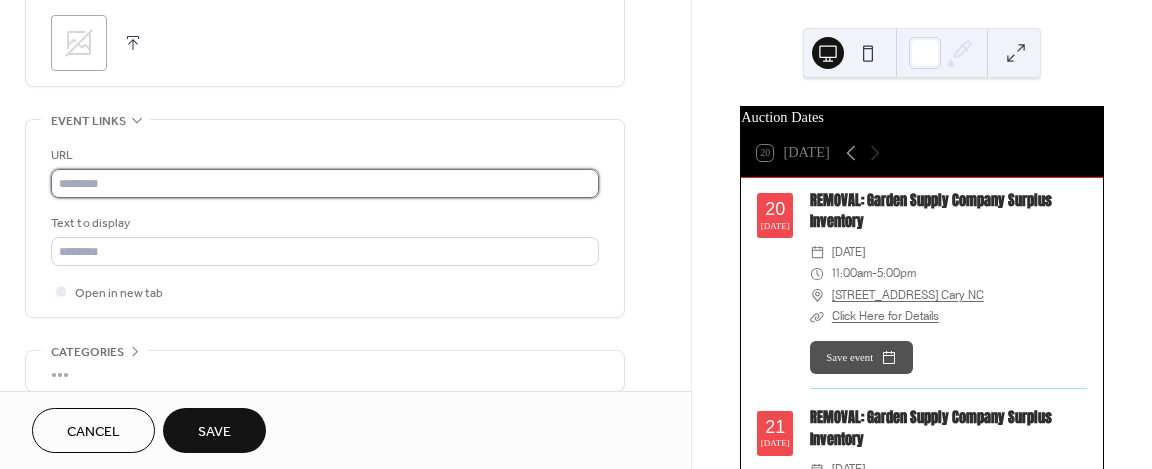 click at bounding box center (325, 183) 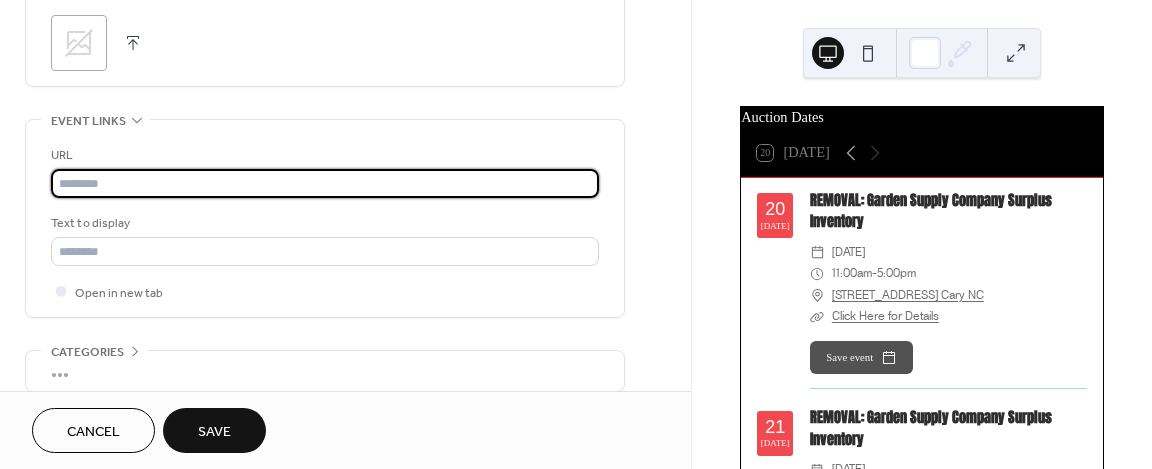 paste on "**********" 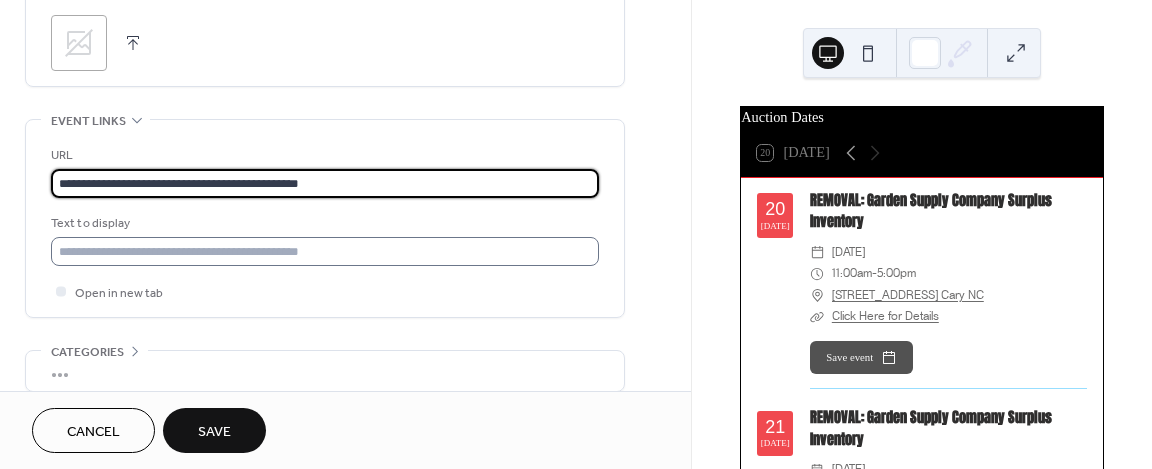 type on "**********" 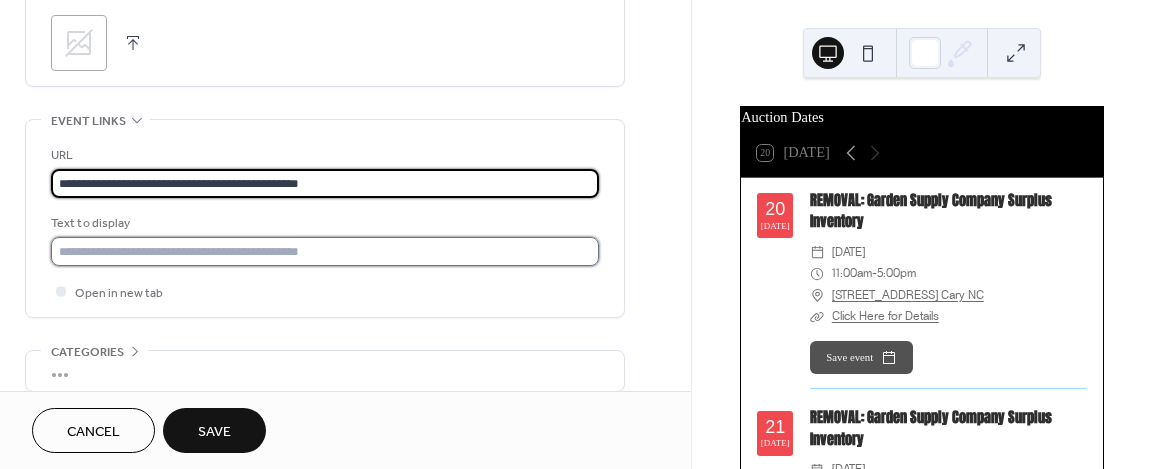 click at bounding box center (325, 251) 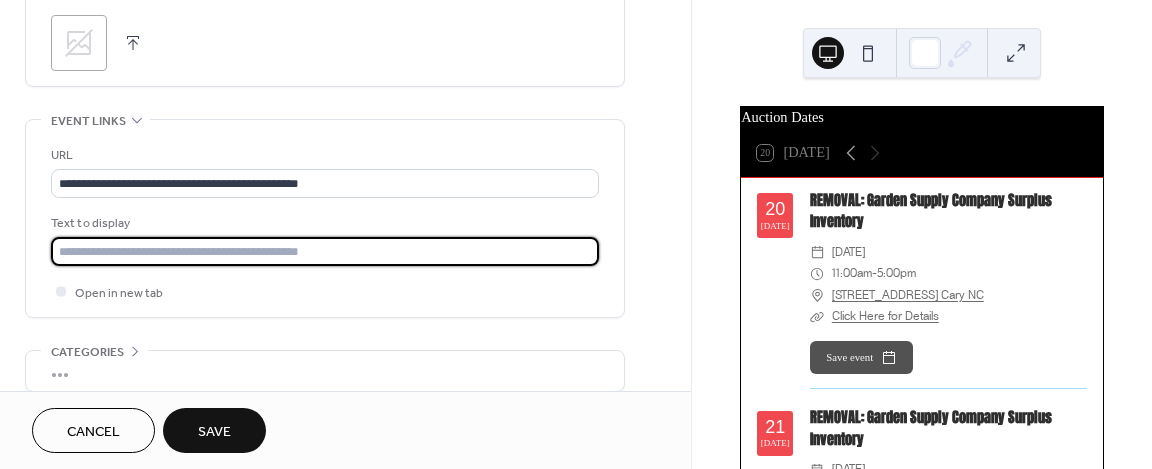 type on "**********" 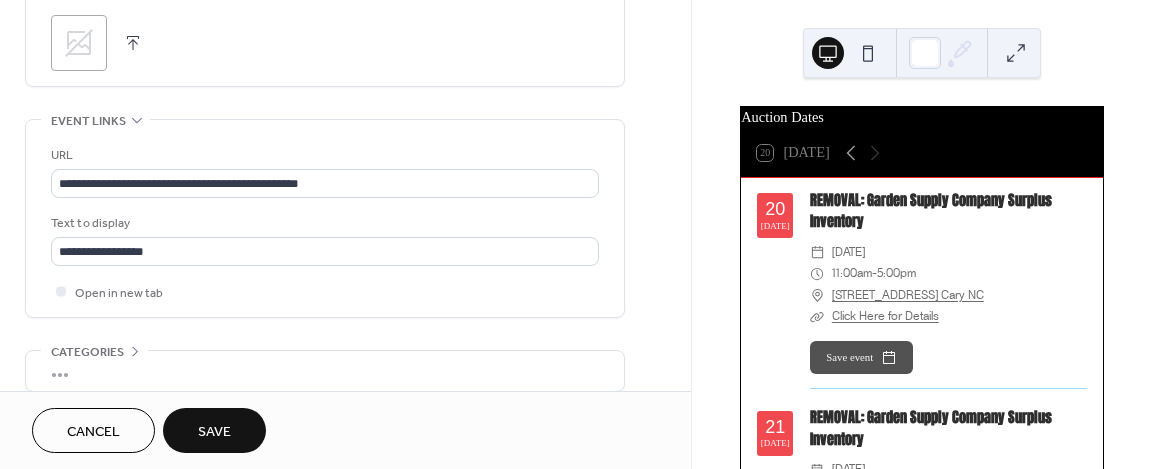 click on "Save" at bounding box center (214, 430) 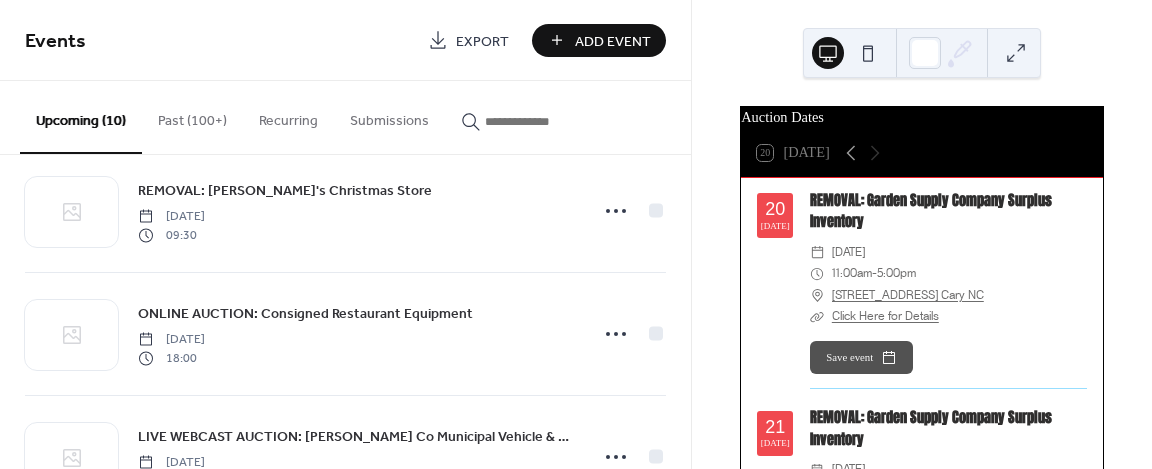 scroll, scrollTop: 900, scrollLeft: 0, axis: vertical 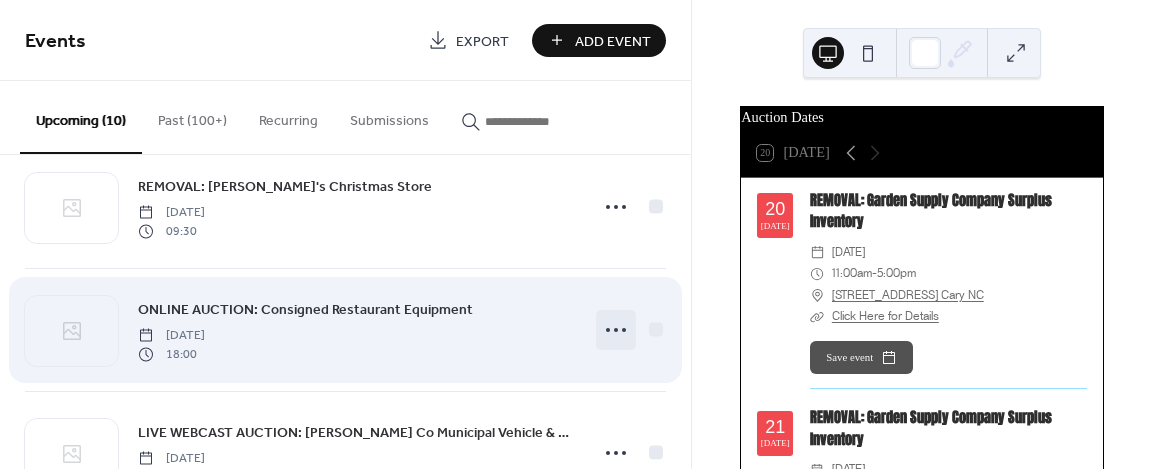 click 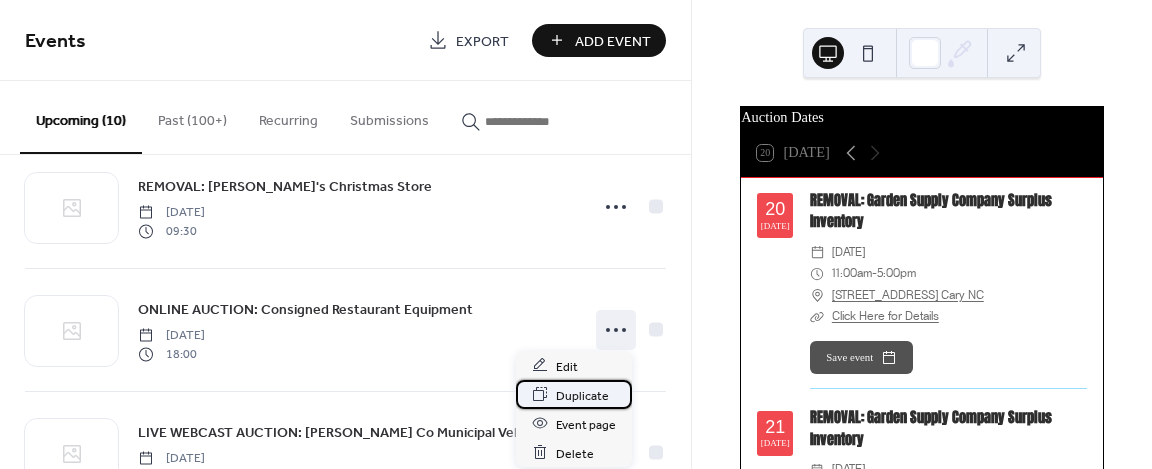 click on "Duplicate" at bounding box center (582, 395) 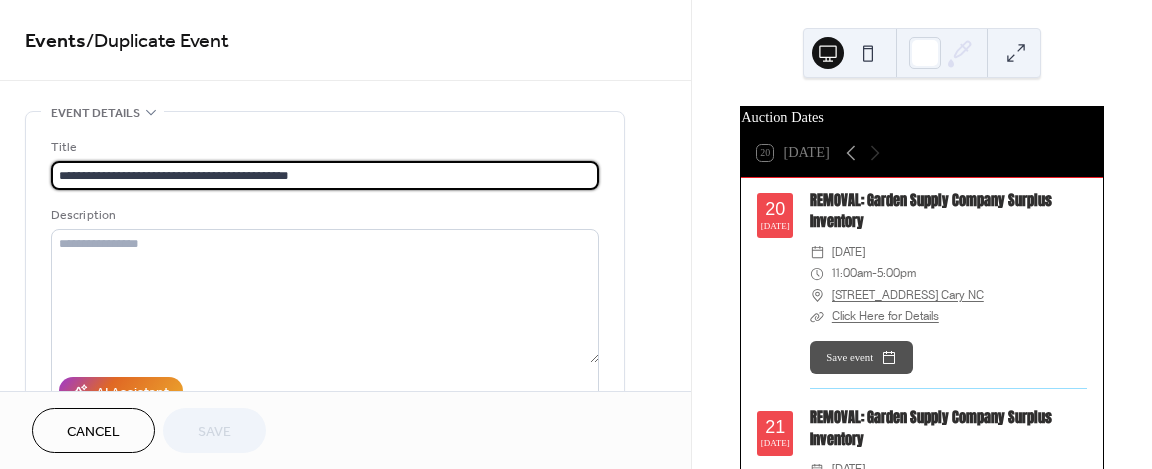 drag, startPoint x: 153, startPoint y: 174, endPoint x: 46, endPoint y: 142, distance: 111.68259 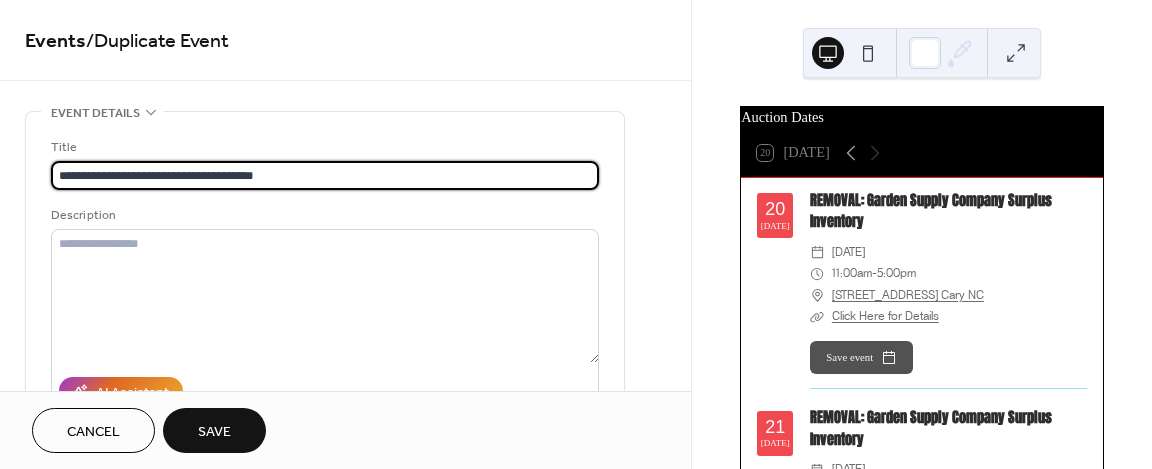 scroll, scrollTop: 0, scrollLeft: 0, axis: both 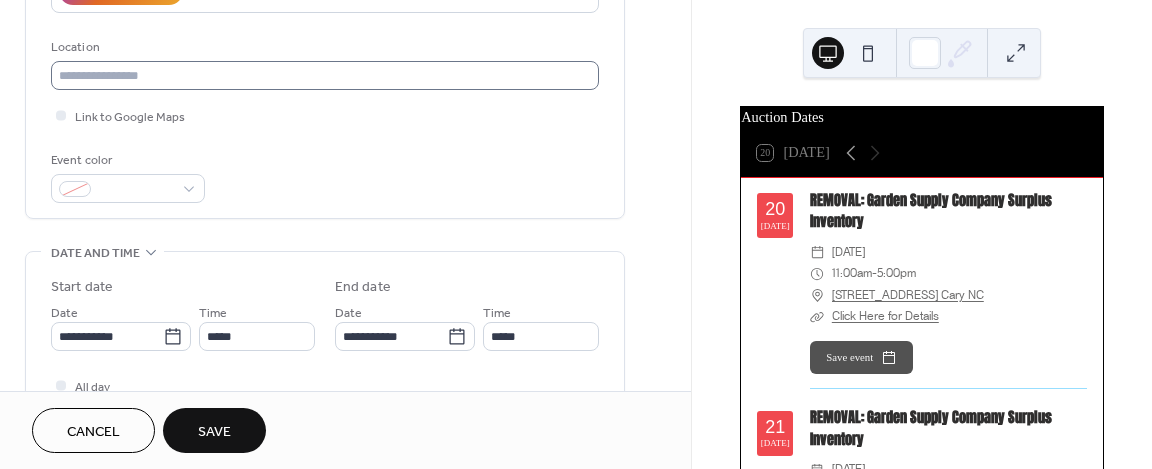 type on "**********" 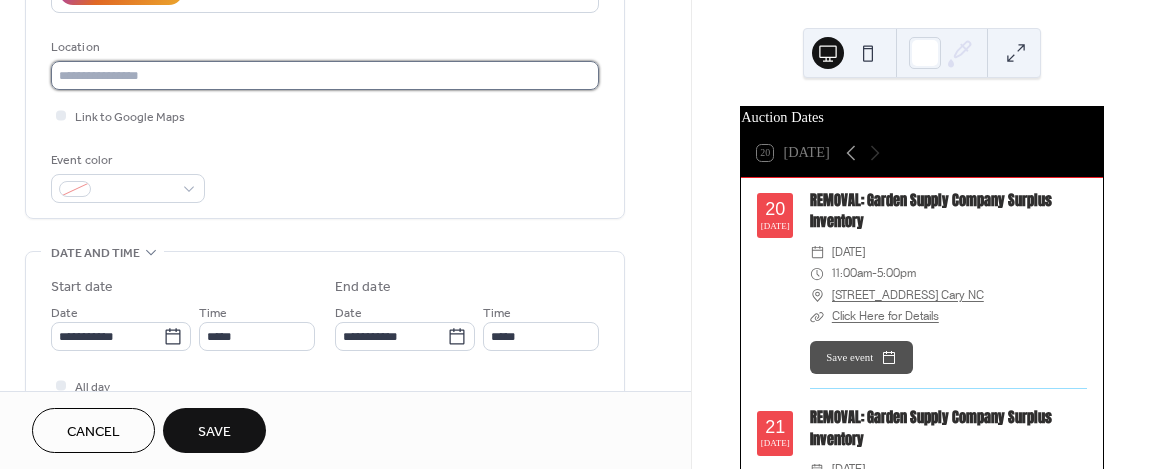 click at bounding box center [325, 75] 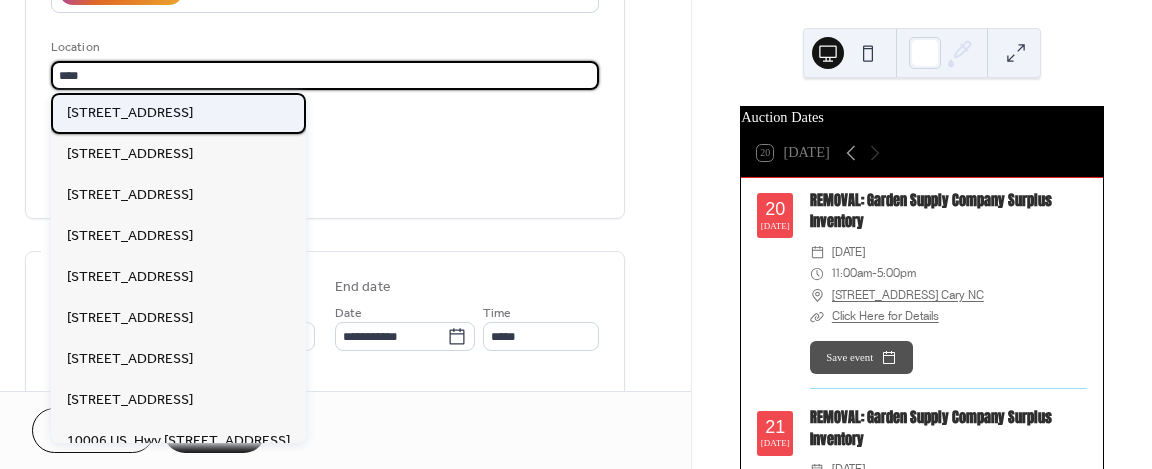click on "[STREET_ADDRESS]" at bounding box center (130, 113) 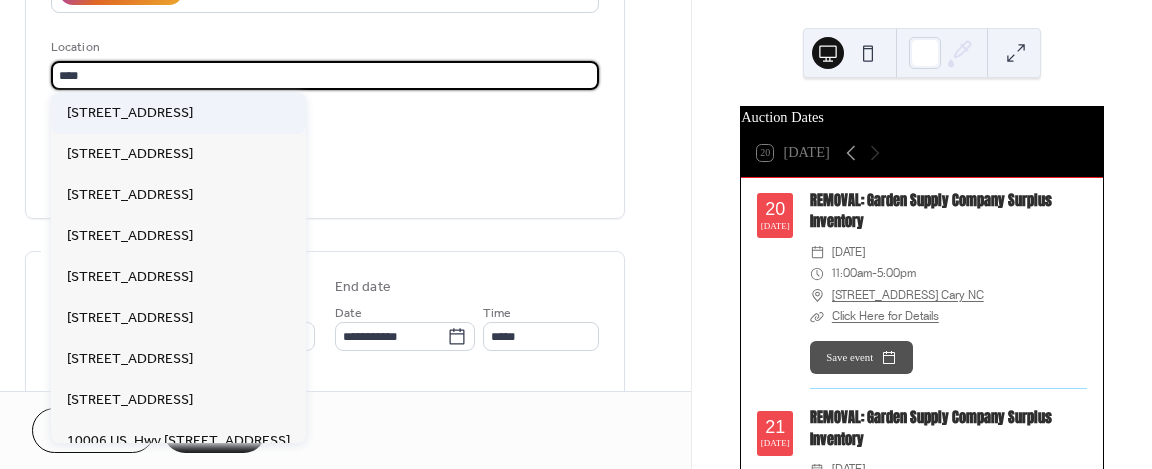 type on "**********" 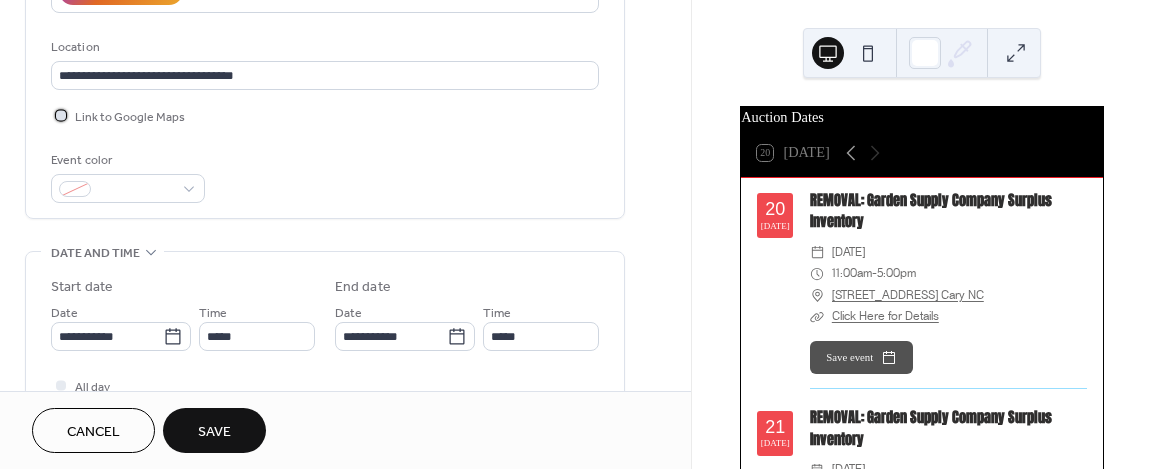 click at bounding box center [61, 115] 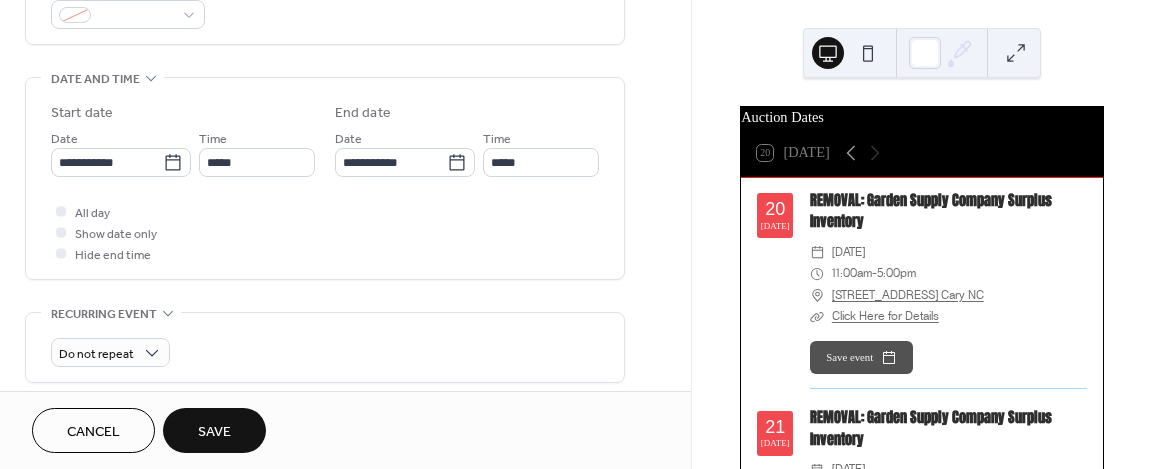 scroll, scrollTop: 600, scrollLeft: 0, axis: vertical 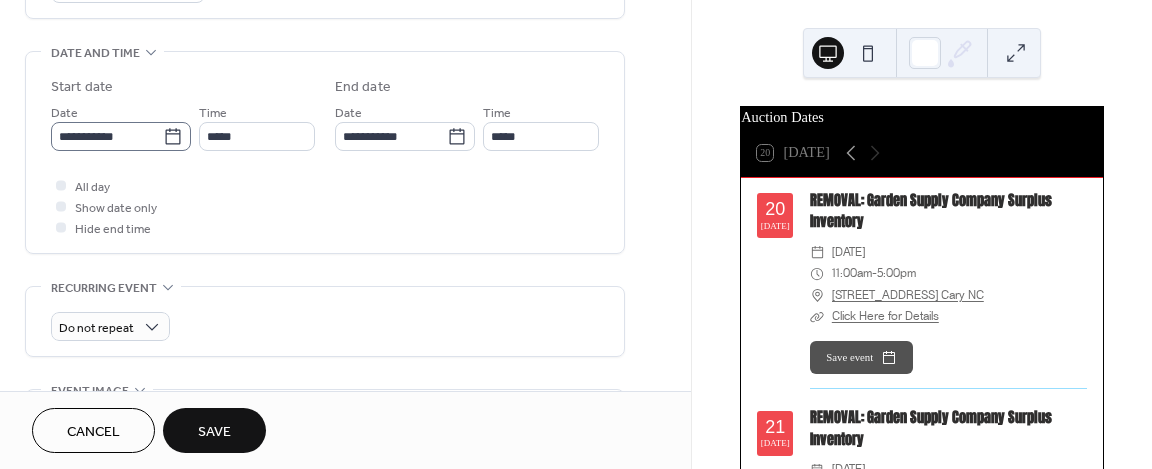 click 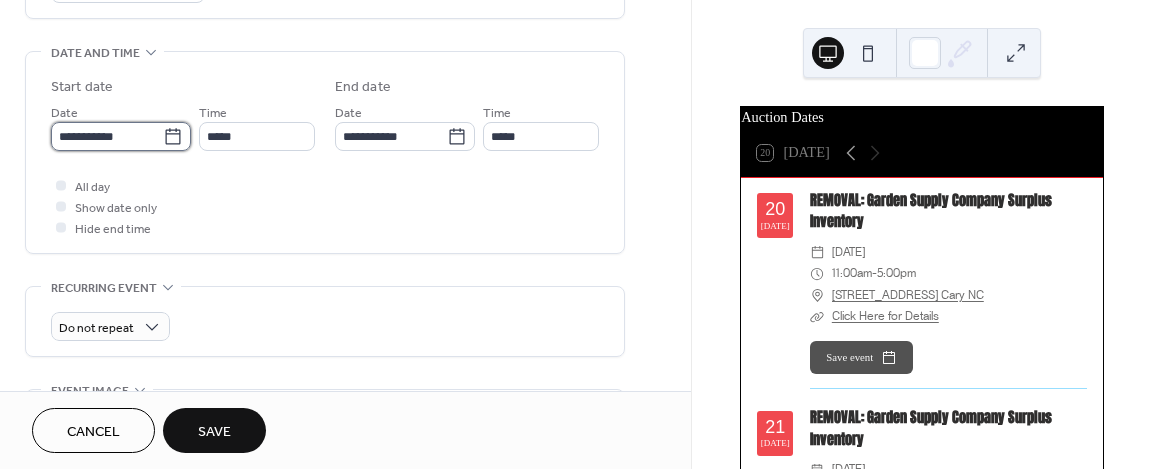 click on "**********" at bounding box center (107, 136) 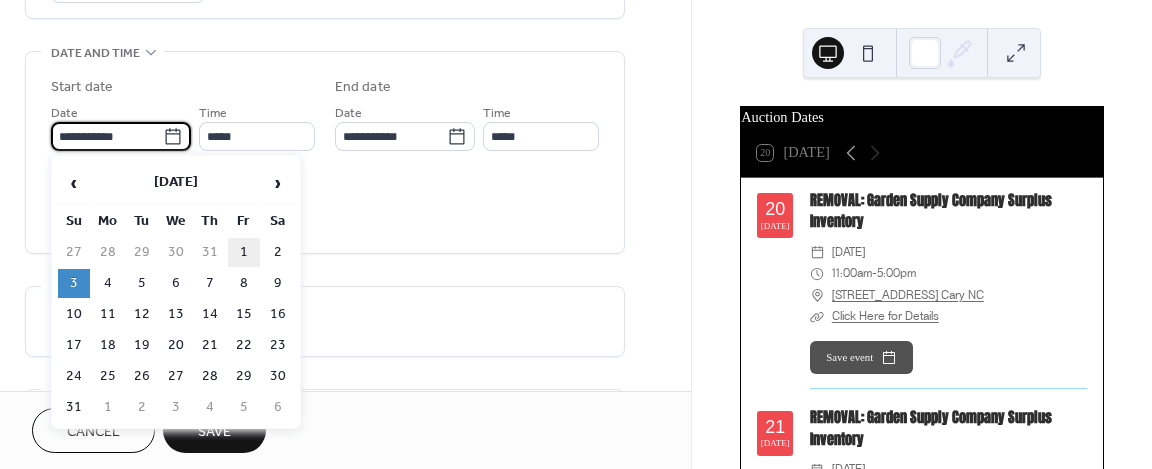 click on "1" at bounding box center (244, 252) 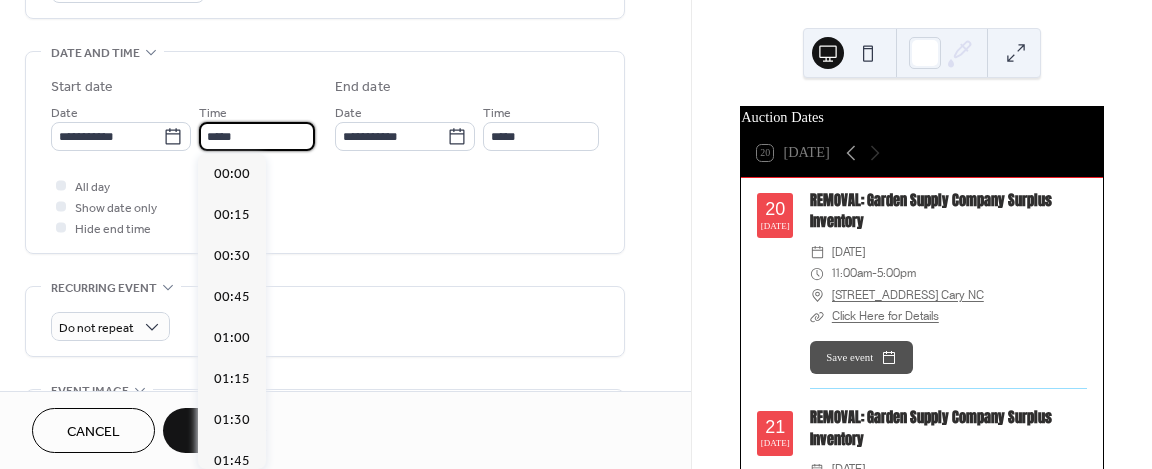 click on "*****" at bounding box center [257, 136] 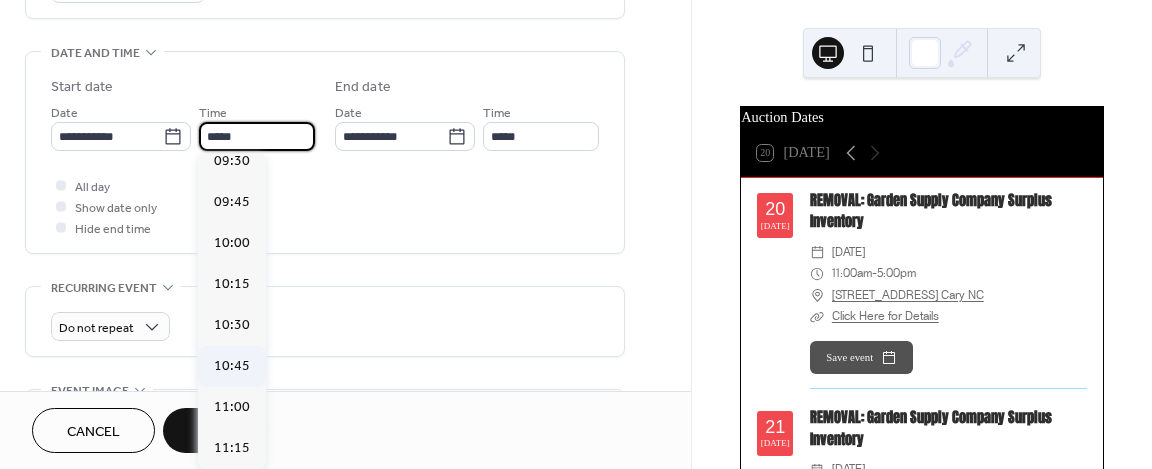 scroll, scrollTop: 1552, scrollLeft: 0, axis: vertical 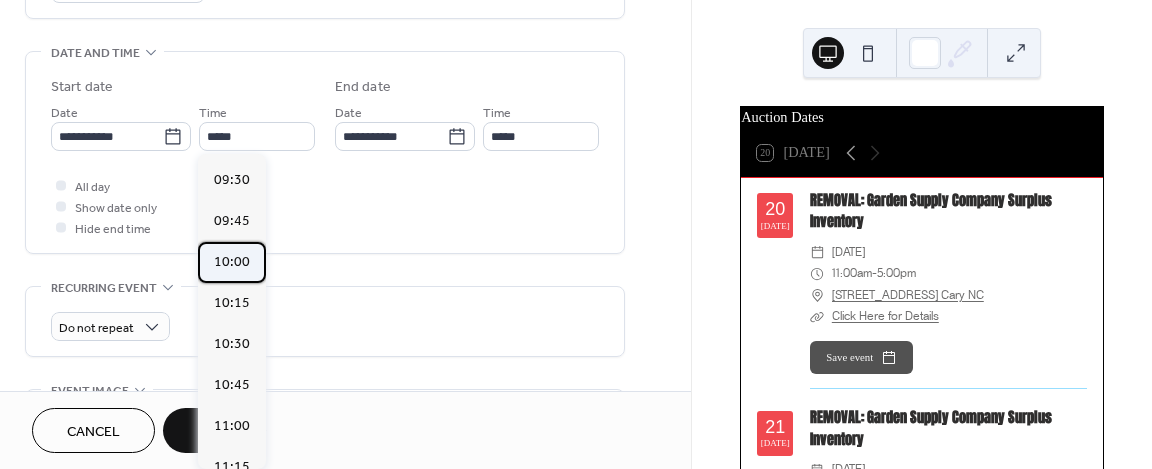 click on "10:00" at bounding box center [232, 261] 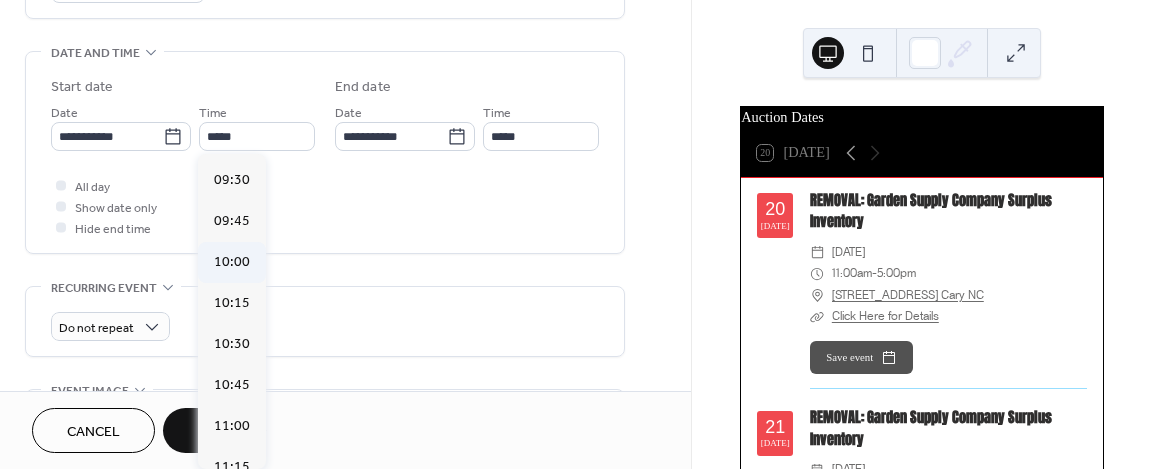 type on "*****" 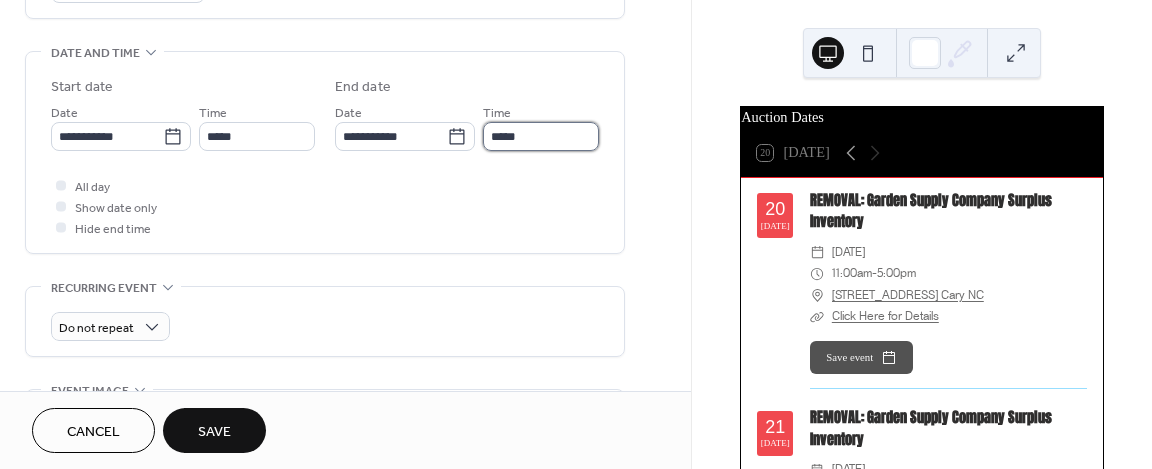 click on "*****" at bounding box center (541, 136) 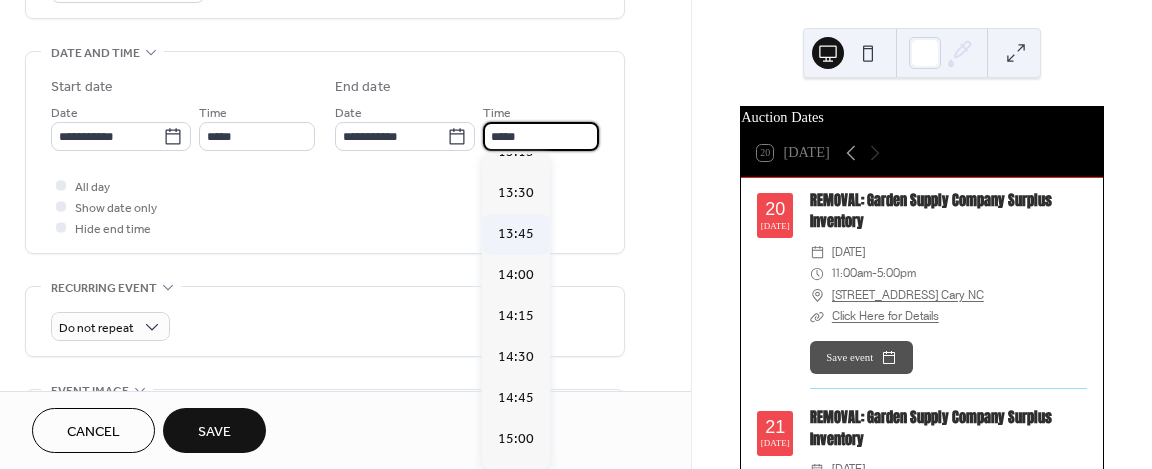 scroll, scrollTop: 500, scrollLeft: 0, axis: vertical 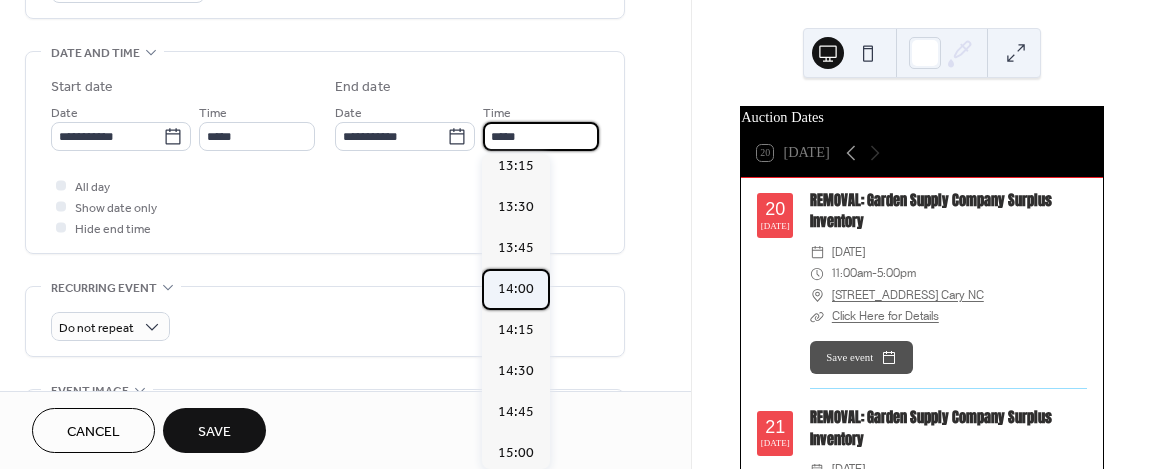 click on "14:00" at bounding box center (516, 288) 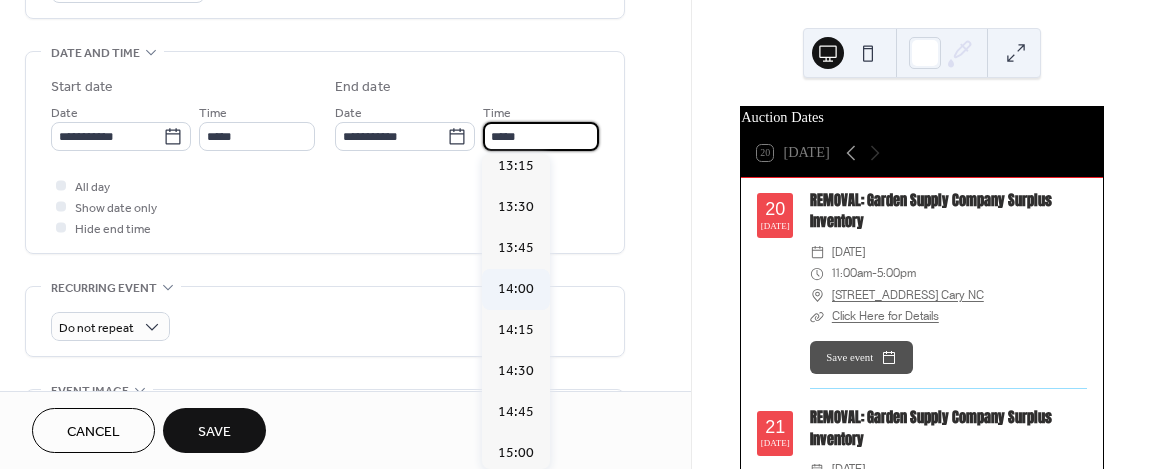 type on "*****" 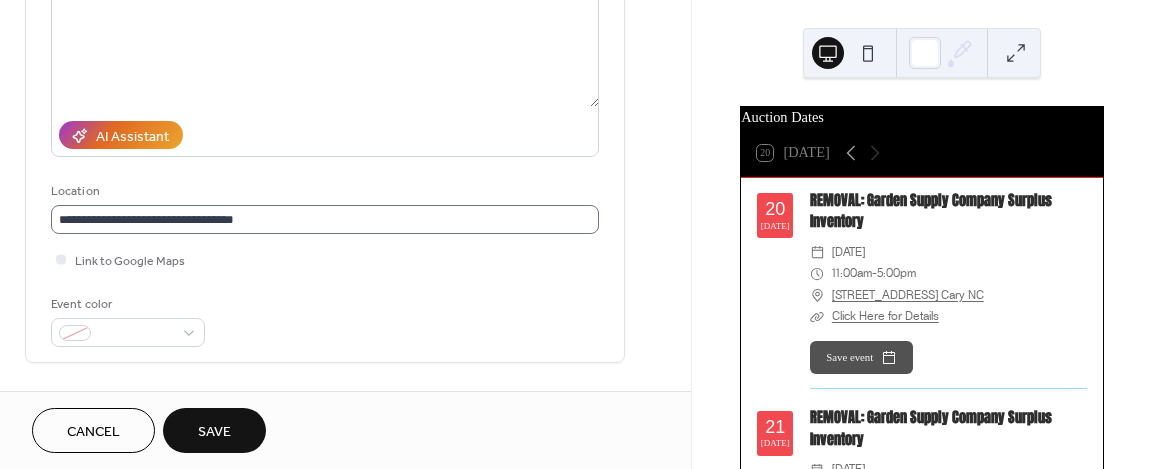 scroll, scrollTop: 0, scrollLeft: 0, axis: both 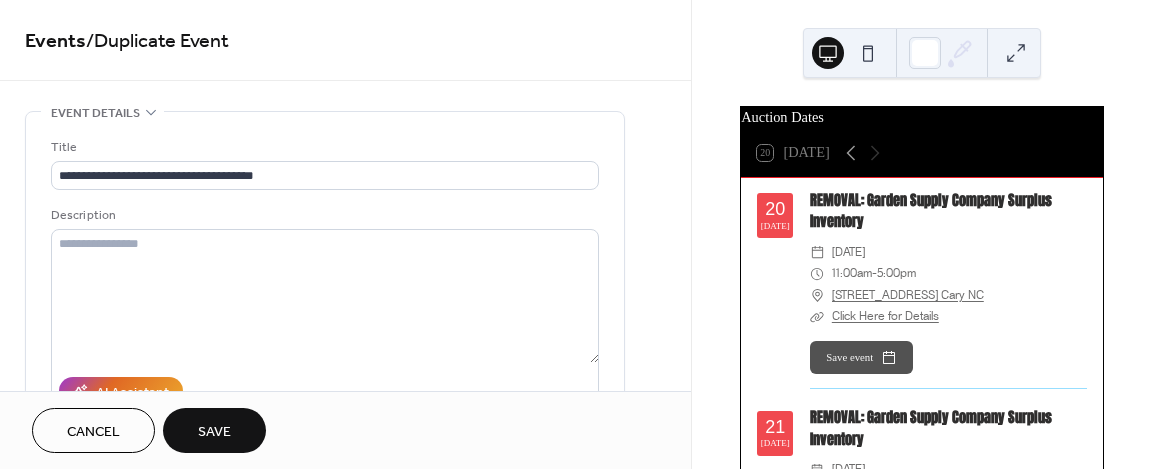click on "Save" at bounding box center (214, 432) 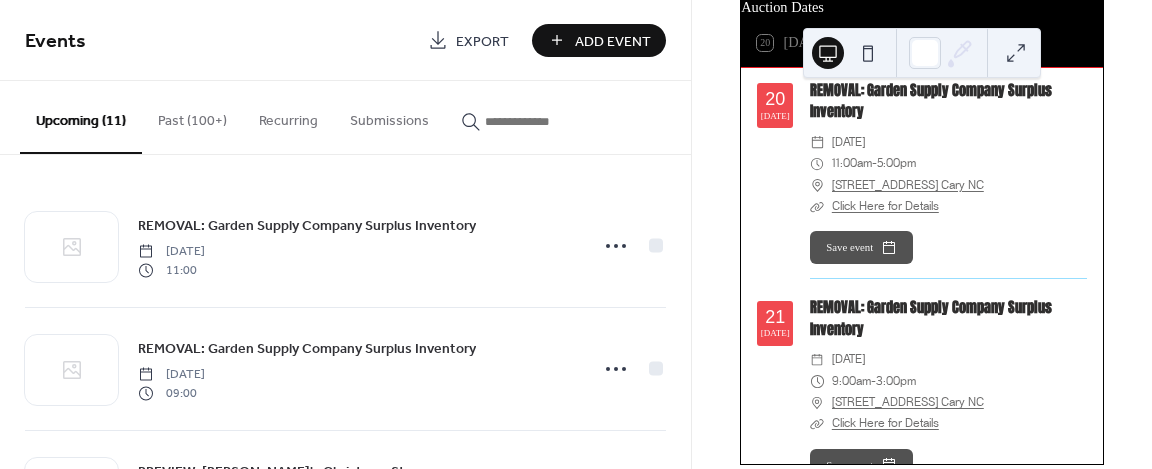 scroll, scrollTop: 138, scrollLeft: 0, axis: vertical 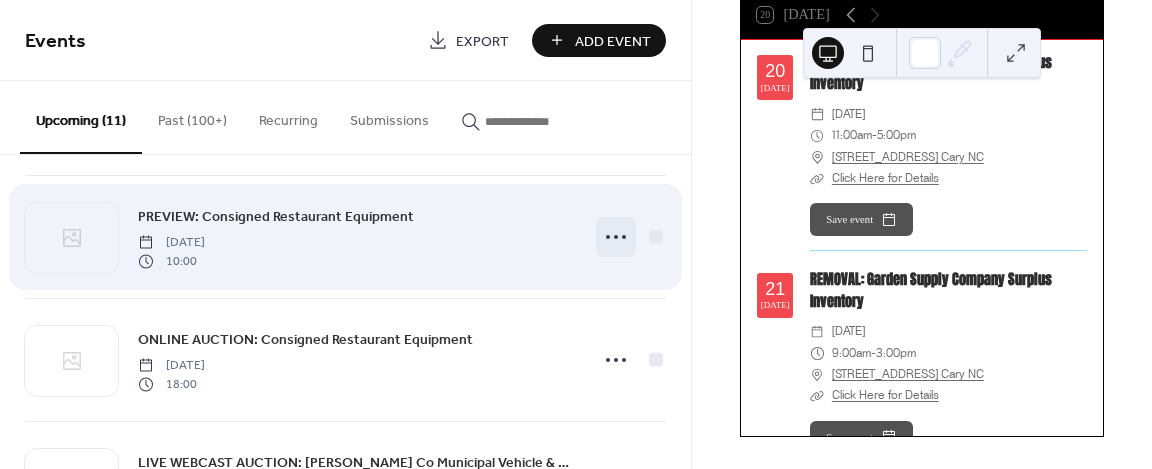 click 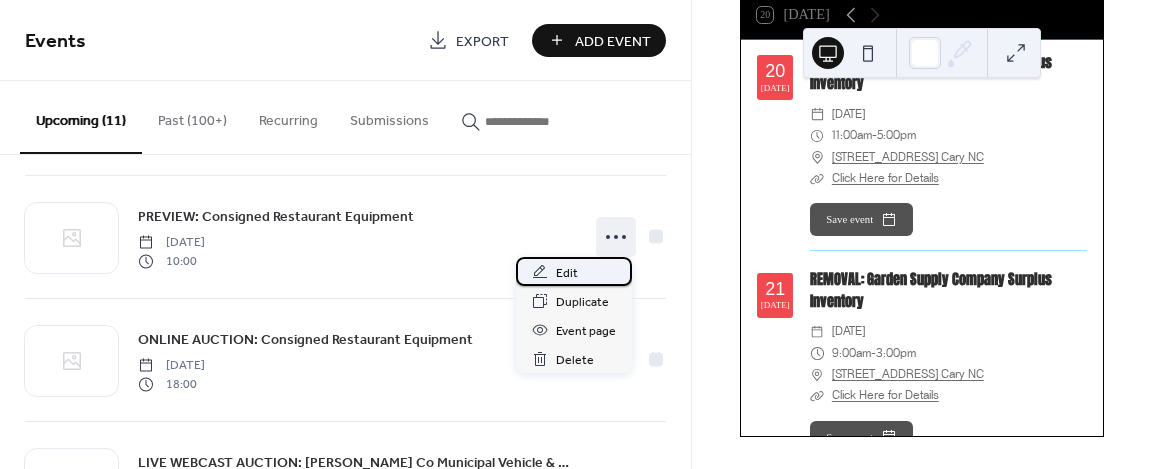 click on "Edit" at bounding box center [574, 271] 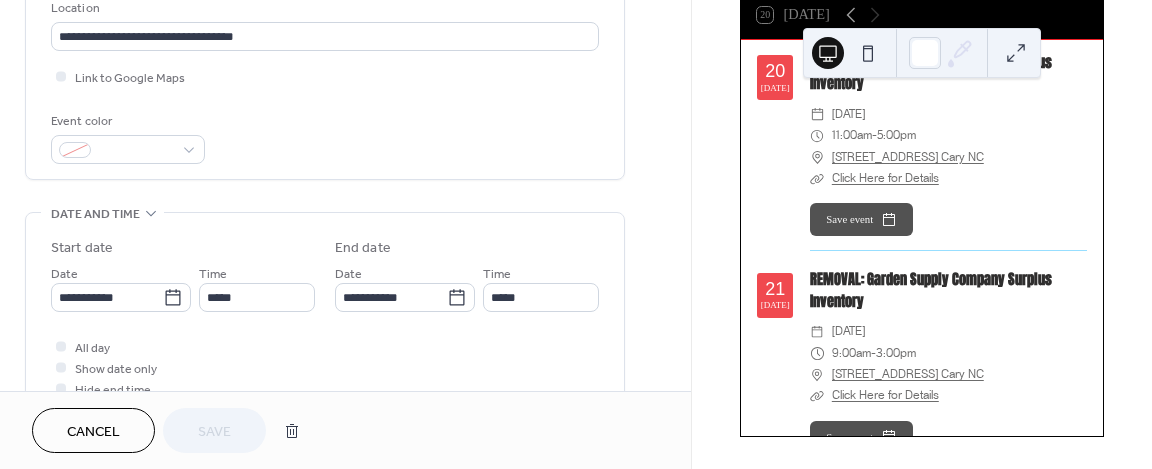 scroll, scrollTop: 500, scrollLeft: 0, axis: vertical 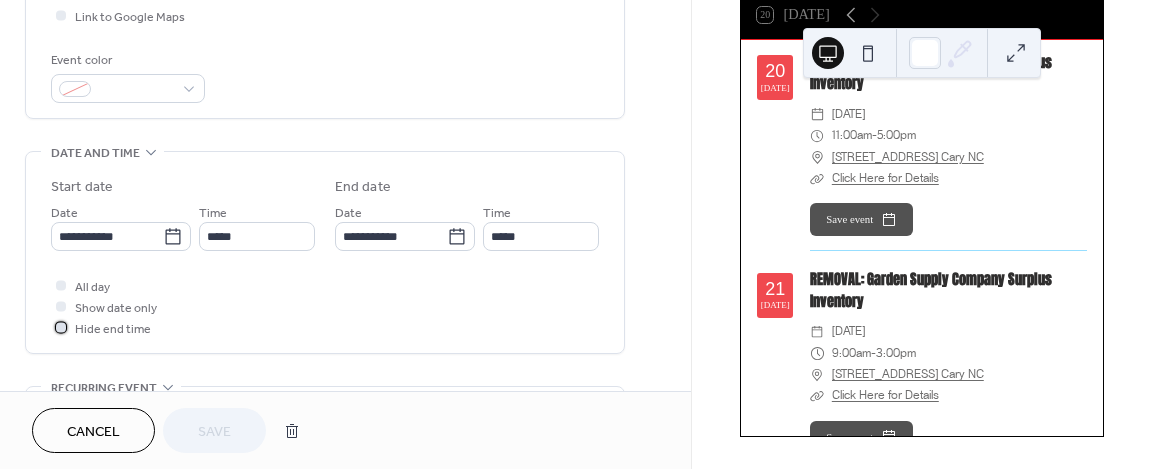 click on "Hide end time" at bounding box center [101, 327] 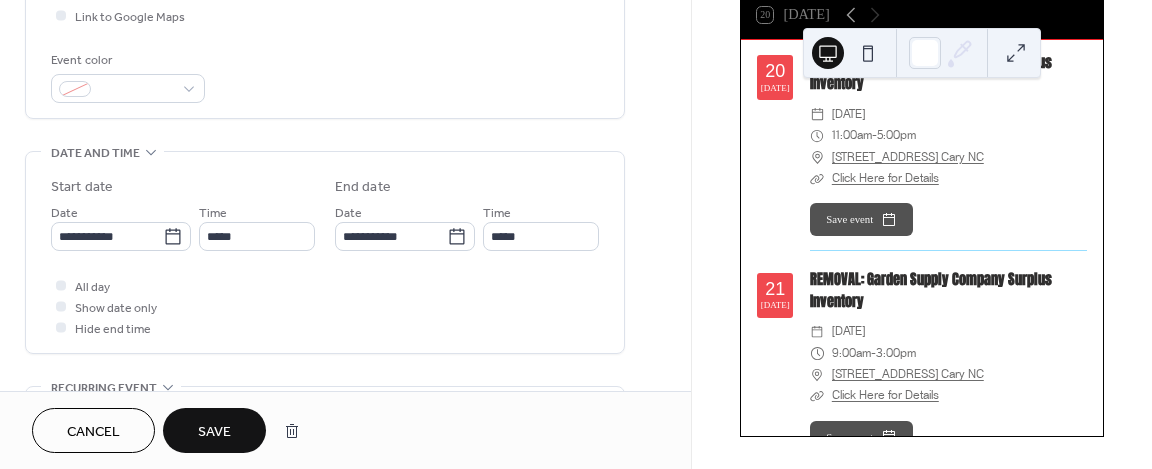 click on "Save" at bounding box center (214, 432) 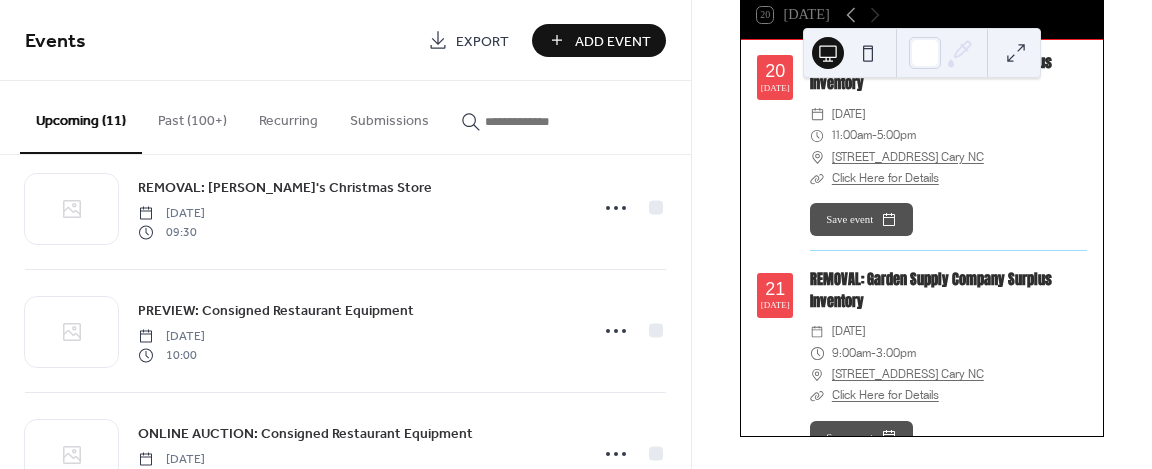 scroll, scrollTop: 900, scrollLeft: 0, axis: vertical 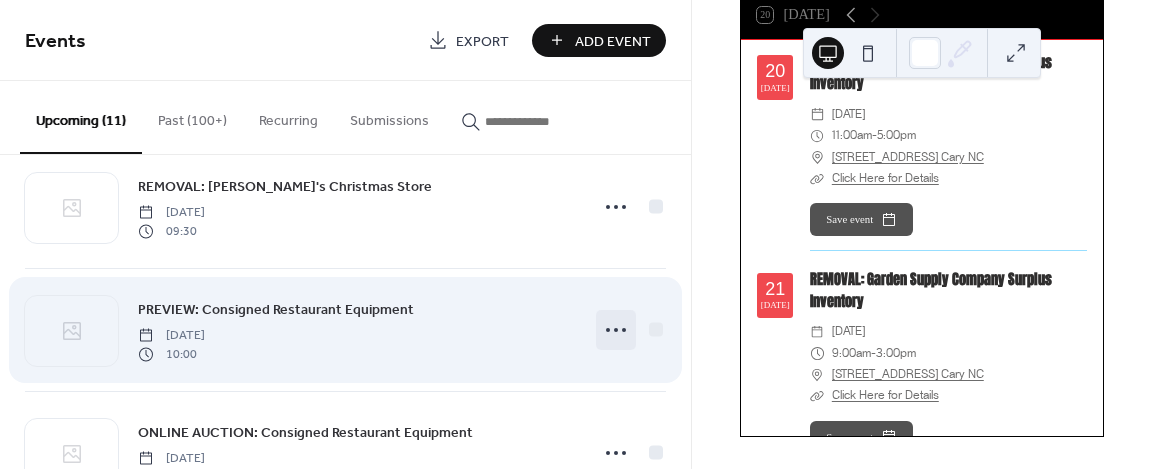click 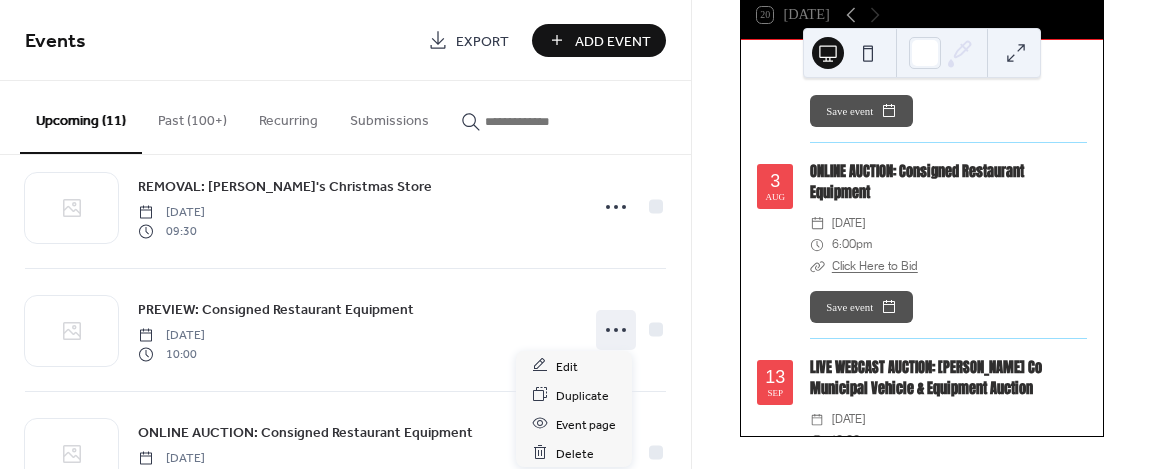 scroll, scrollTop: 1800, scrollLeft: 0, axis: vertical 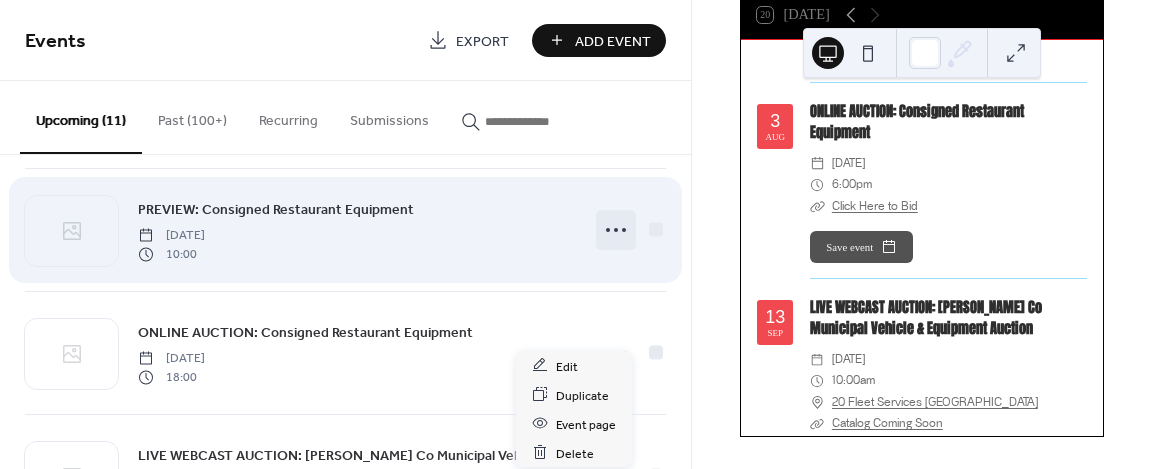 click 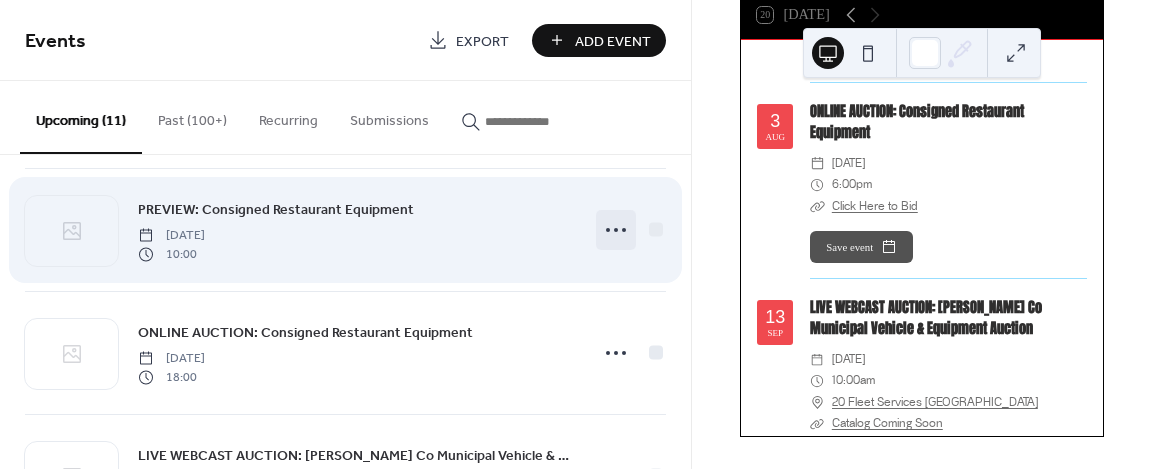 click 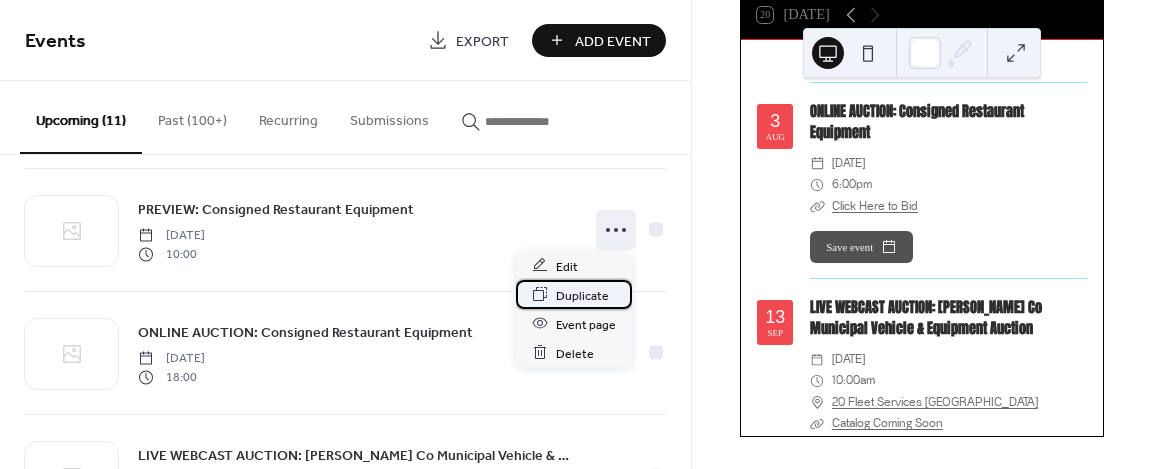 click on "Duplicate" at bounding box center [582, 295] 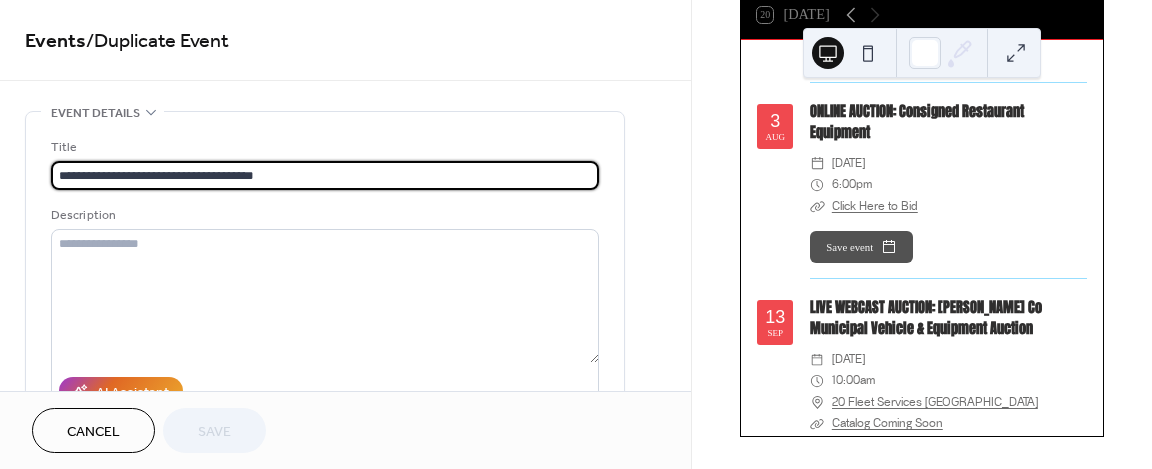 click on "**********" at bounding box center [325, 175] 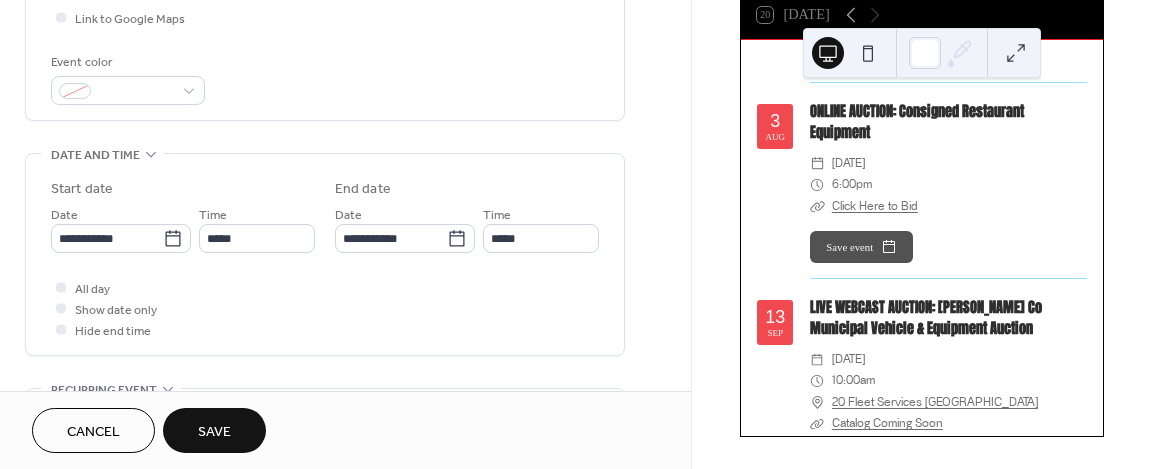 scroll, scrollTop: 500, scrollLeft: 0, axis: vertical 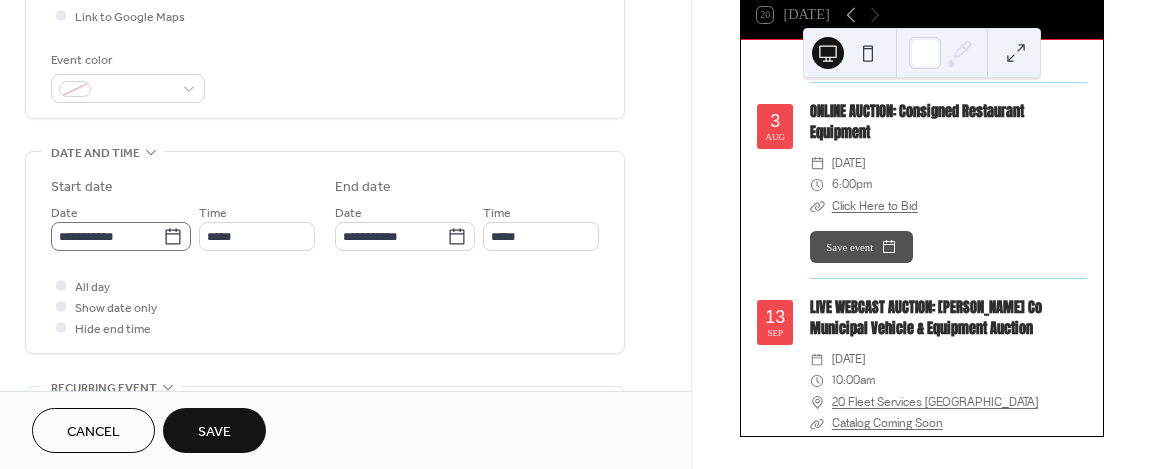 type on "**********" 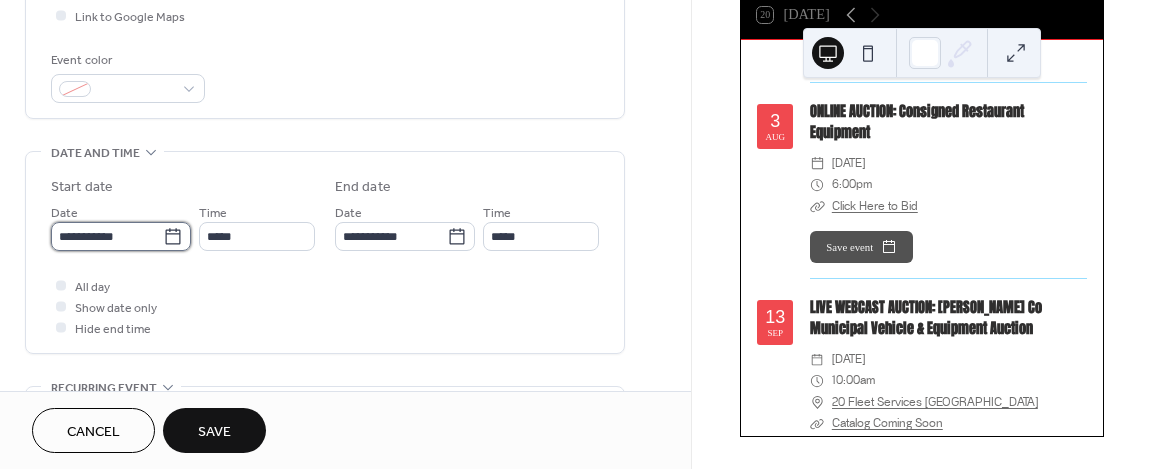 click on "**********" at bounding box center [107, 236] 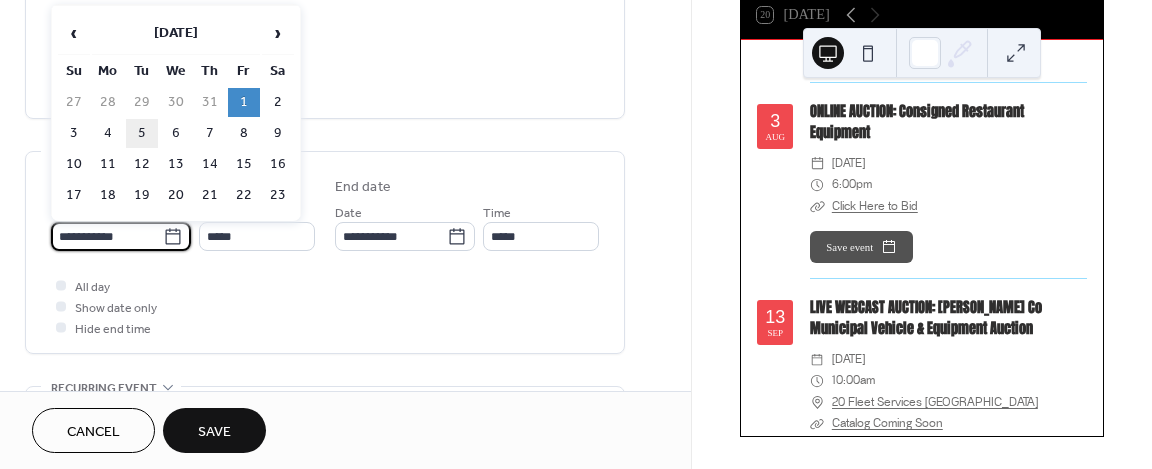 click on "5" at bounding box center (142, 133) 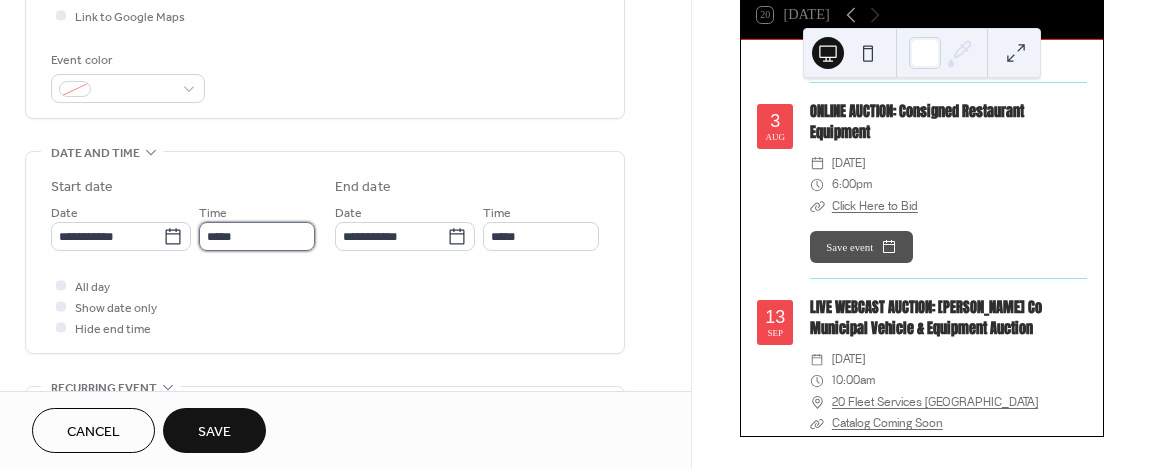 click on "*****" at bounding box center [257, 236] 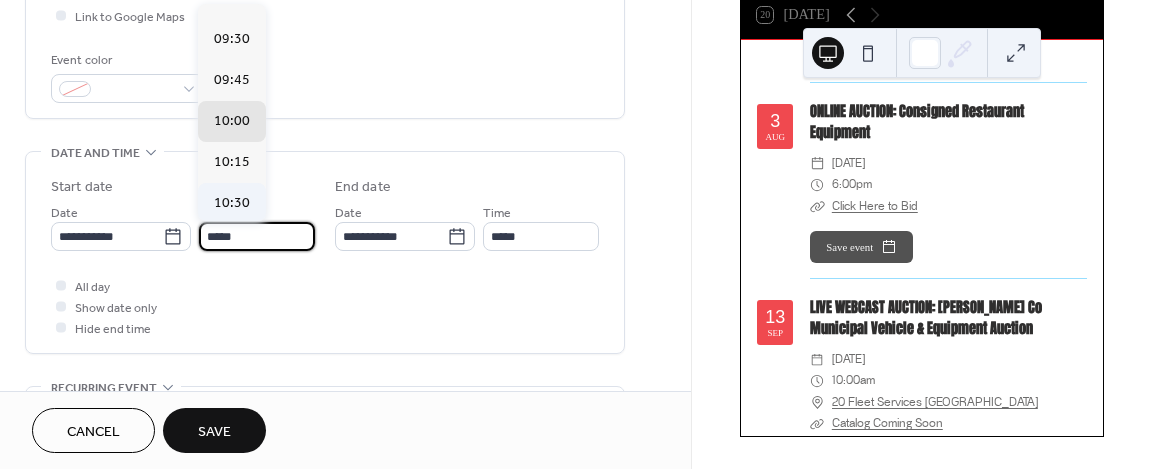 scroll, scrollTop: 1540, scrollLeft: 0, axis: vertical 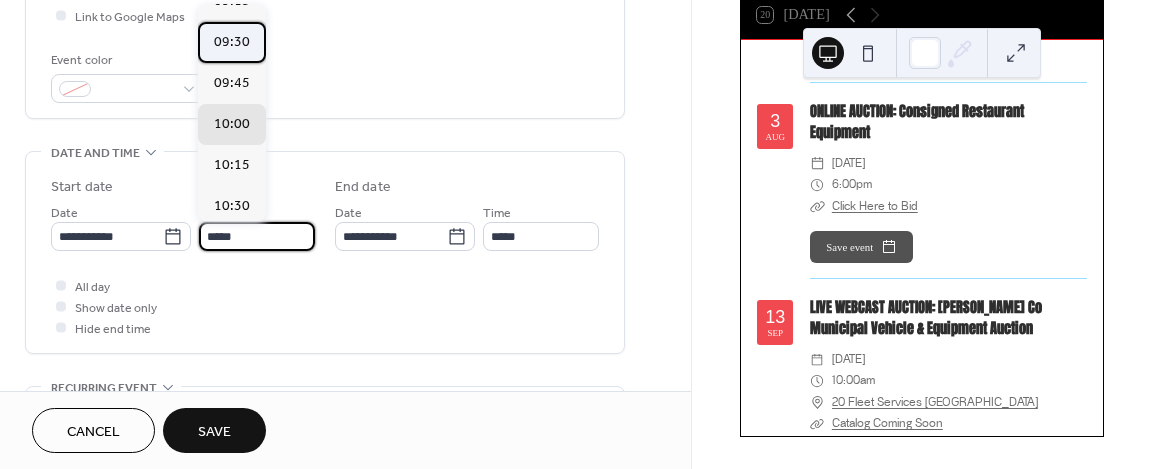 click on "09:30" at bounding box center (232, 42) 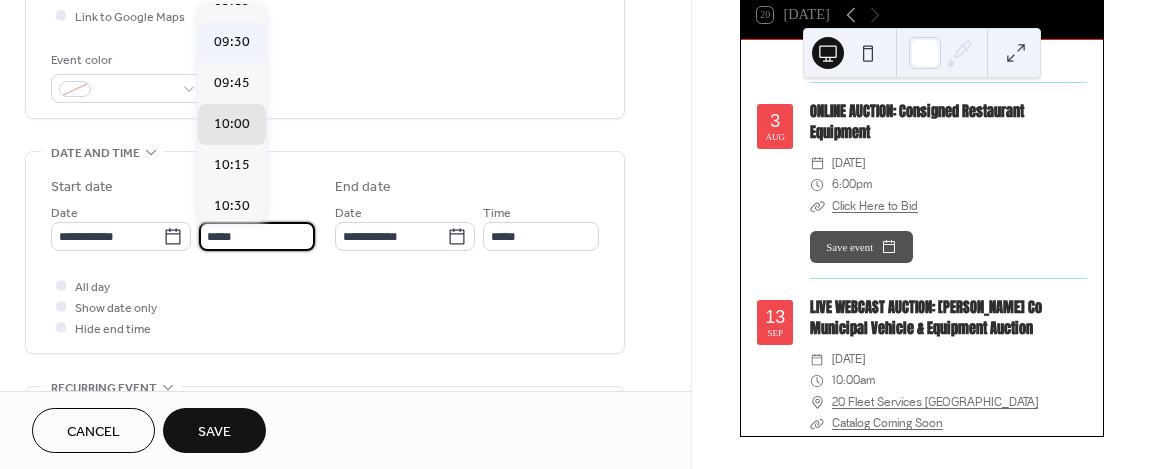 type on "*****" 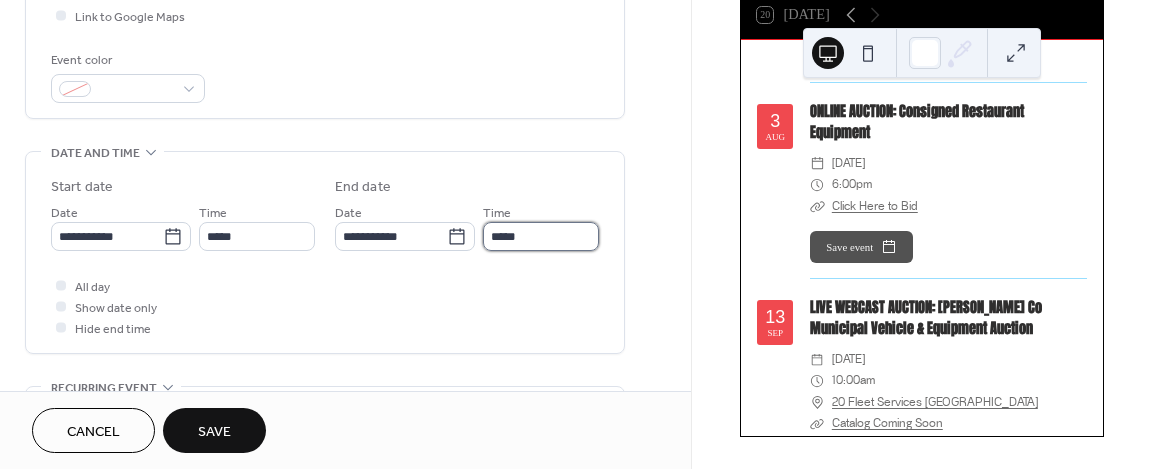 click on "*****" at bounding box center [541, 236] 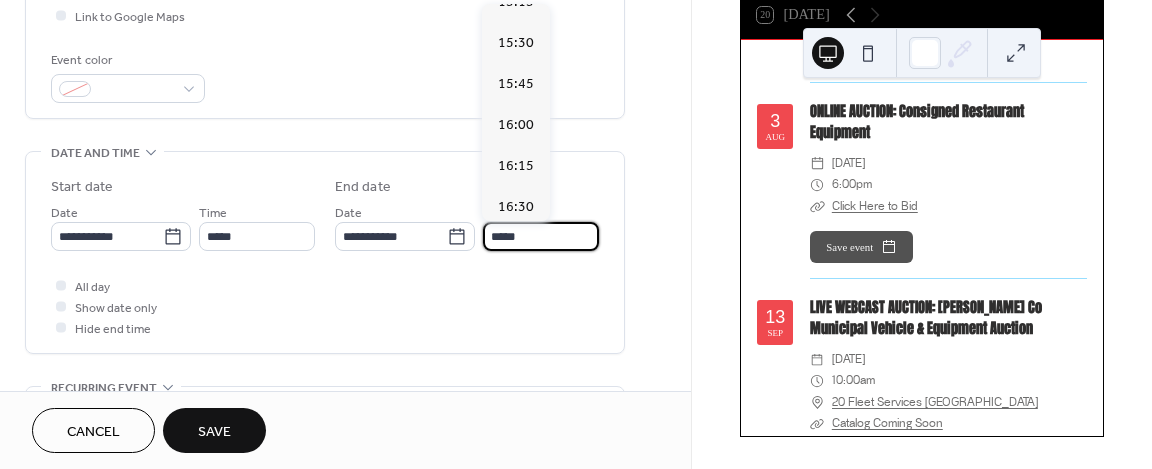 scroll, scrollTop: 915, scrollLeft: 0, axis: vertical 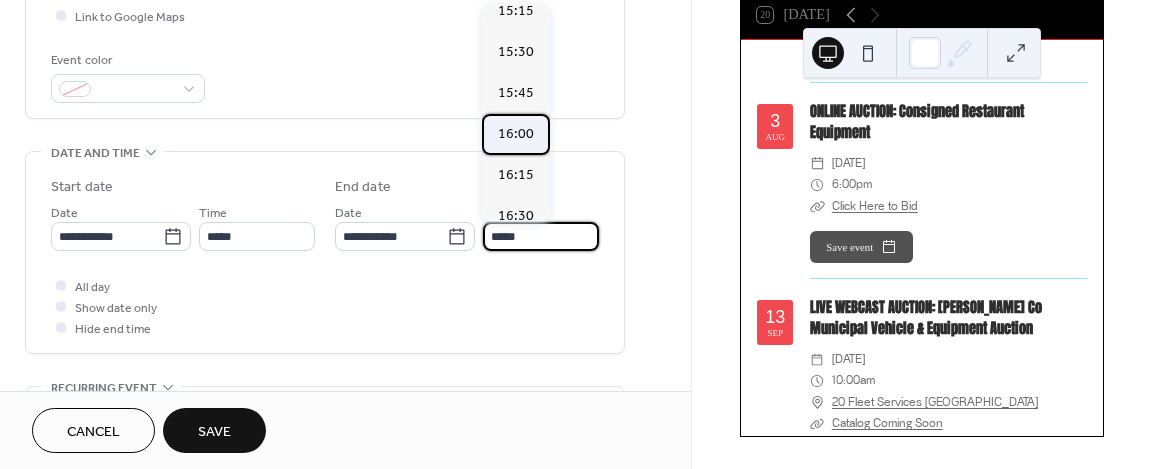 click on "16:00" at bounding box center [516, 134] 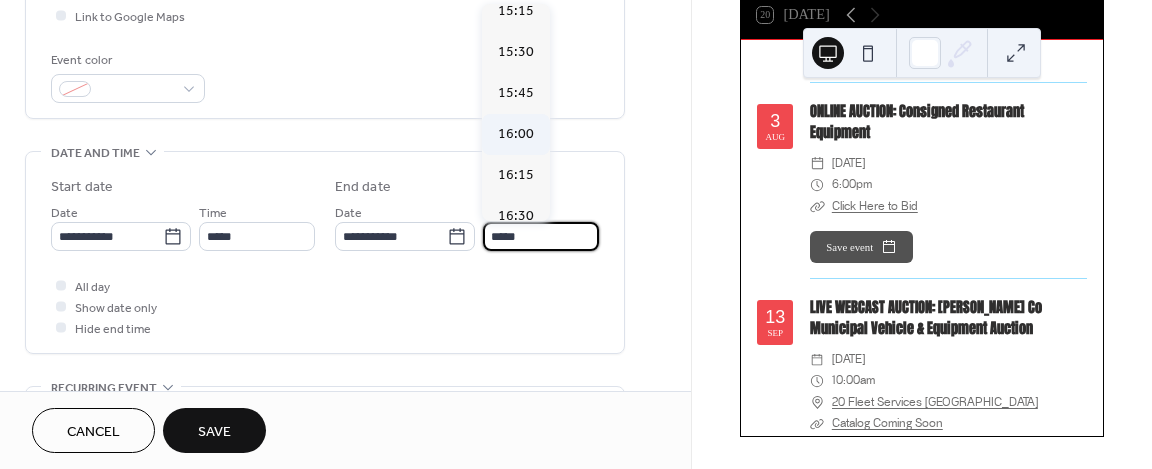 type on "*****" 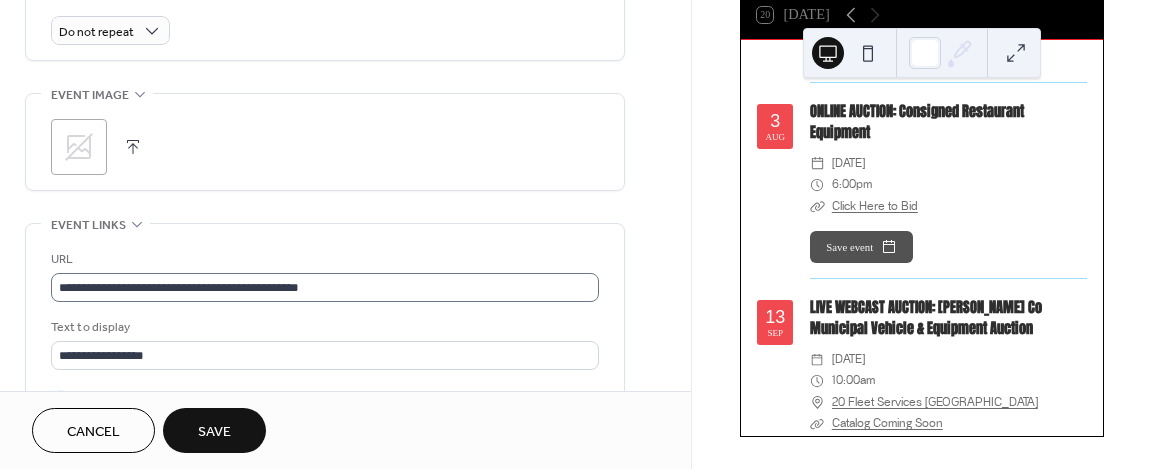 scroll, scrollTop: 900, scrollLeft: 0, axis: vertical 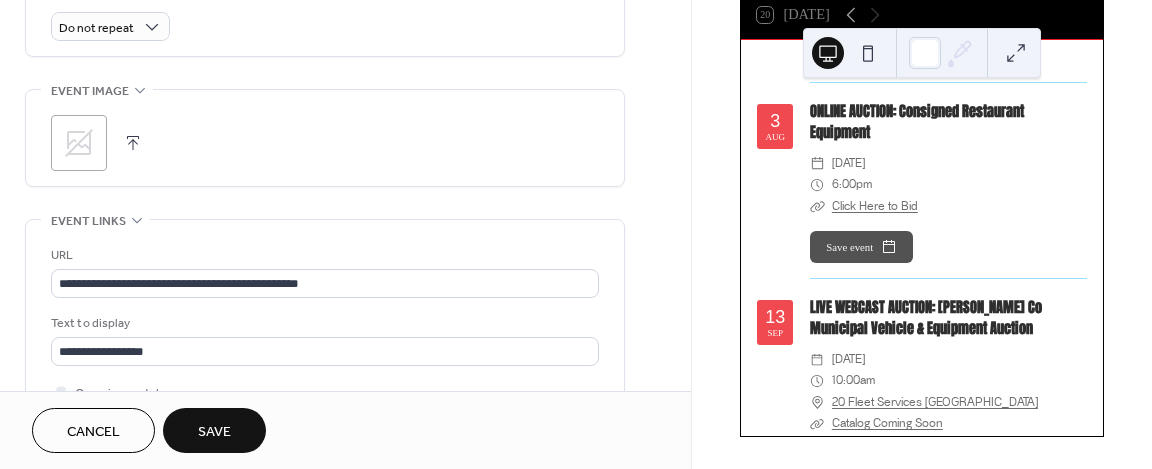 click on "Save" at bounding box center (214, 432) 